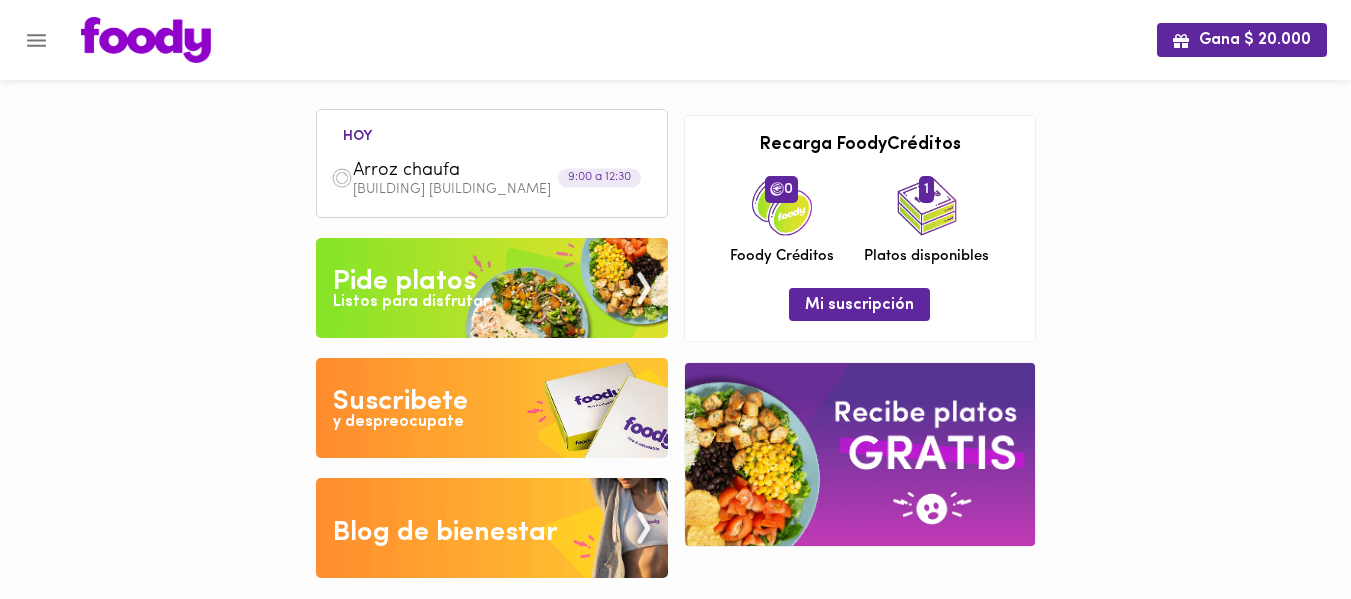 scroll, scrollTop: 0, scrollLeft: 0, axis: both 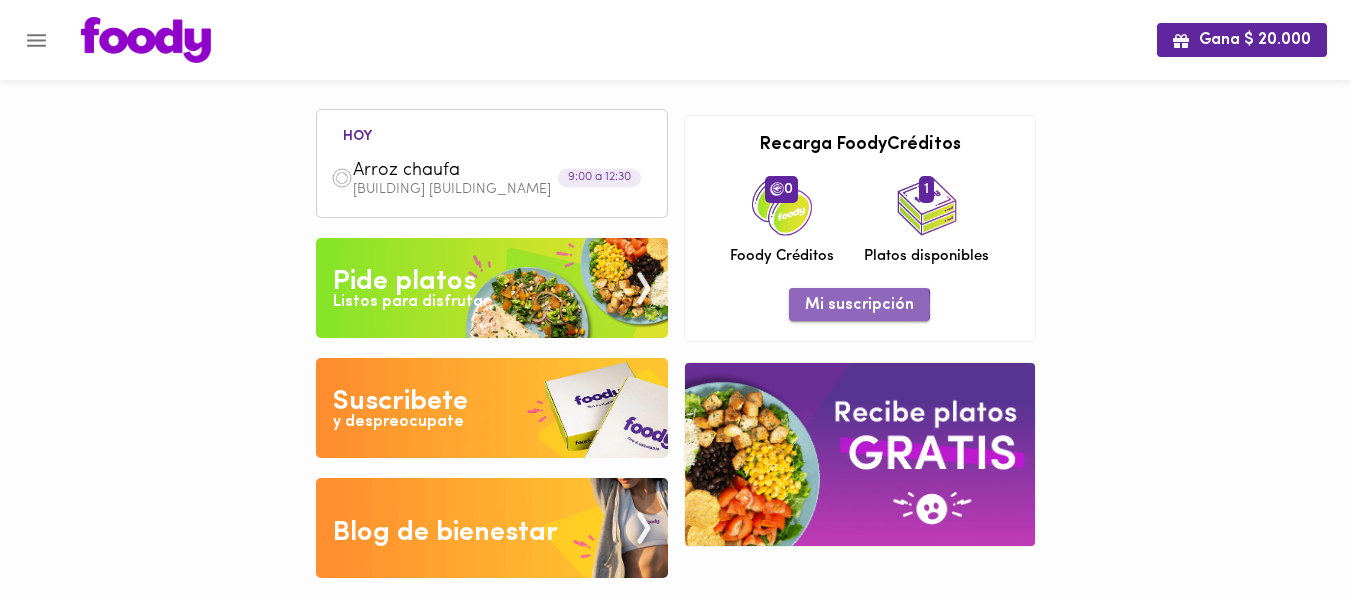 click on "Mi suscripción" at bounding box center [859, 305] 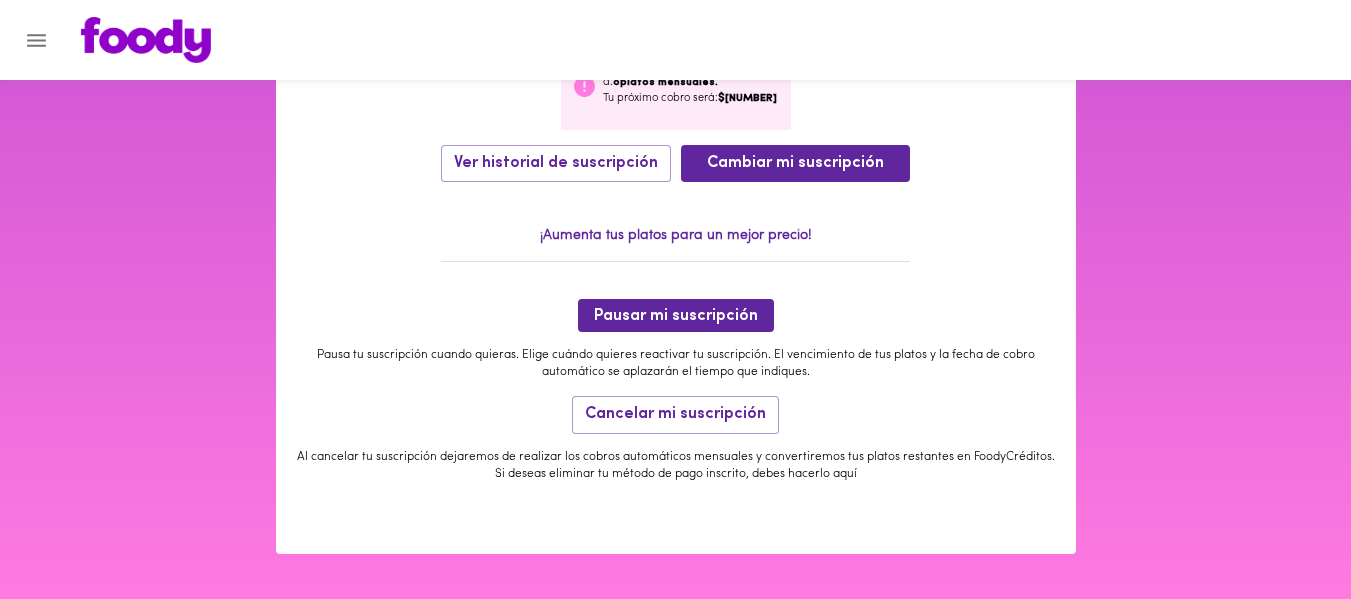scroll, scrollTop: 0, scrollLeft: 0, axis: both 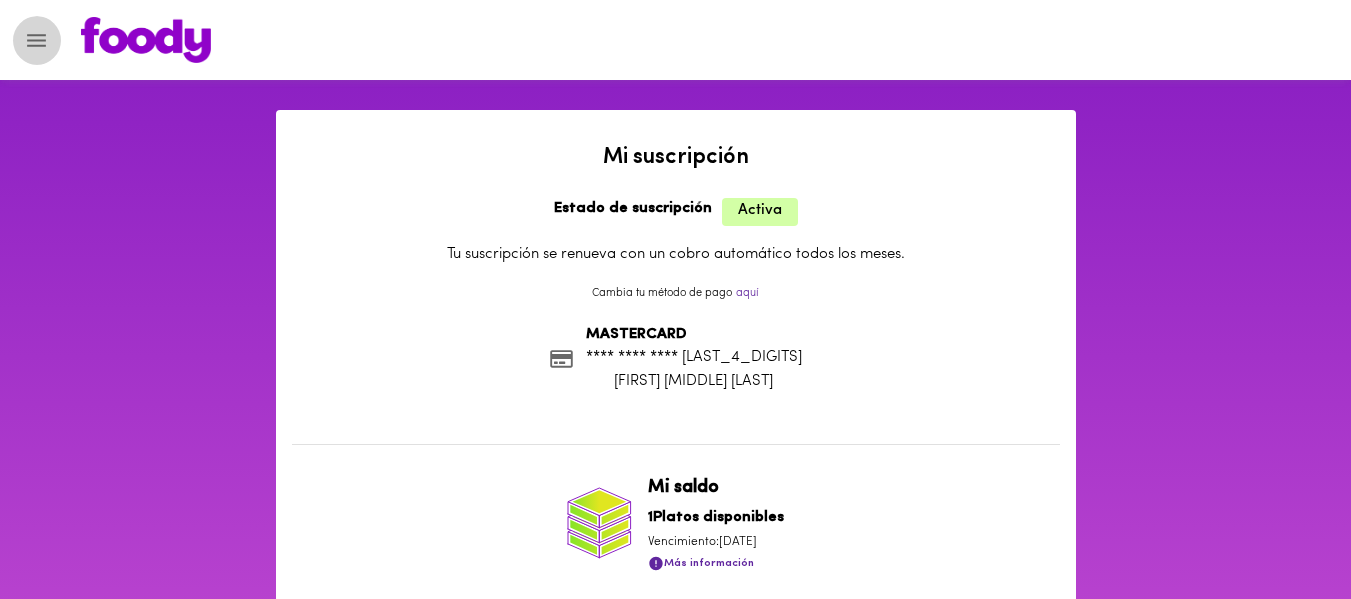 click 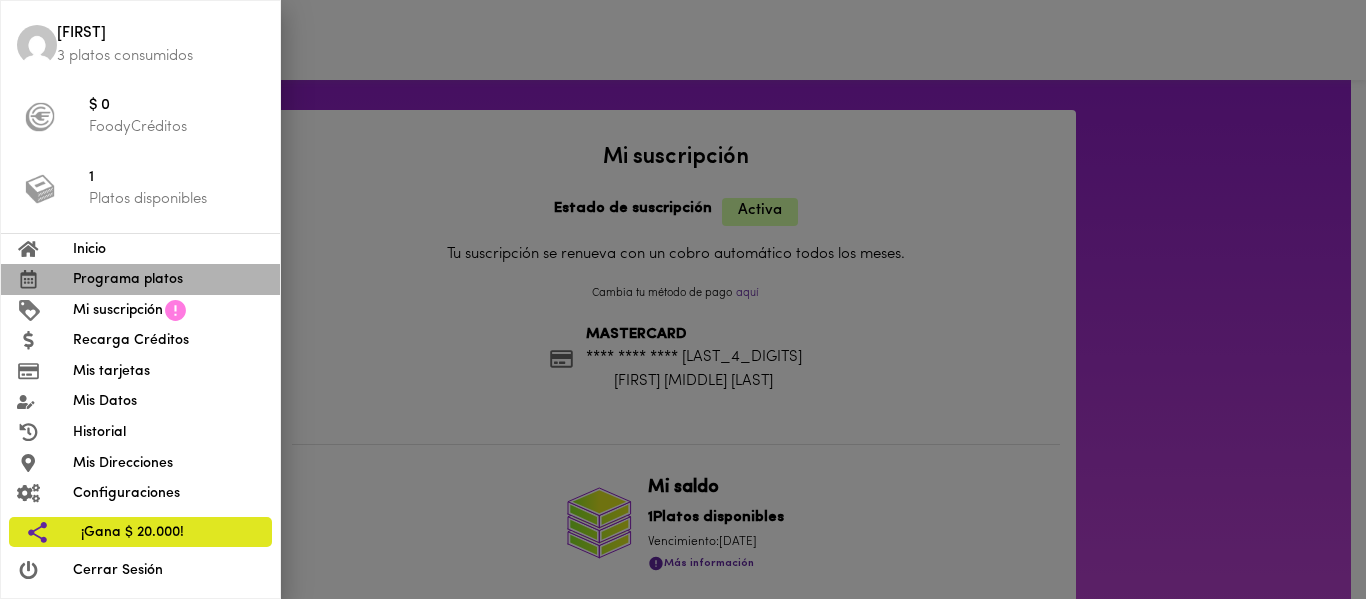 click on "Programa platos" at bounding box center (168, 279) 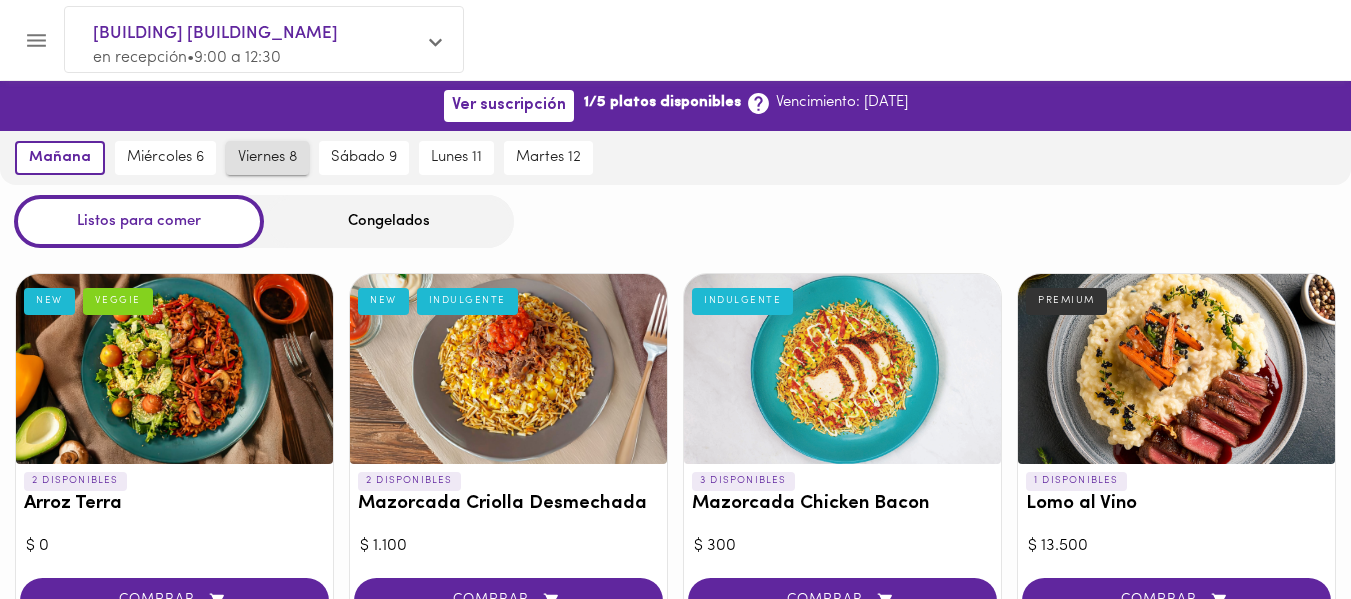click on "viernes 8" at bounding box center (267, 158) 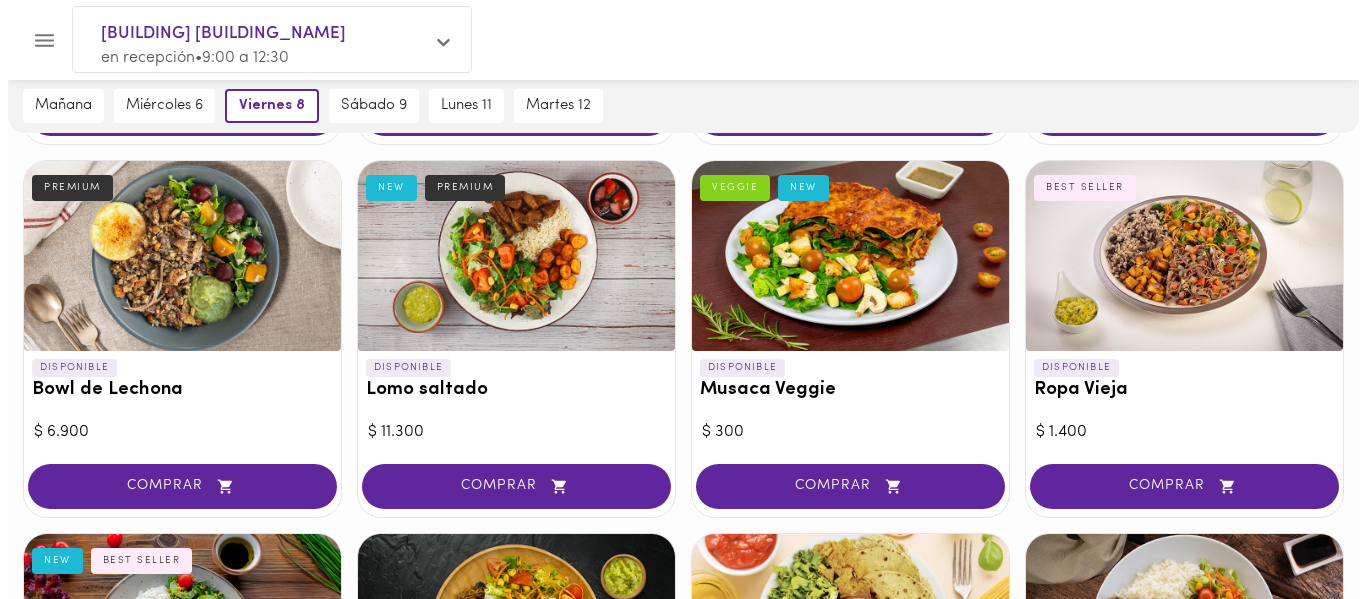 scroll, scrollTop: 524, scrollLeft: 0, axis: vertical 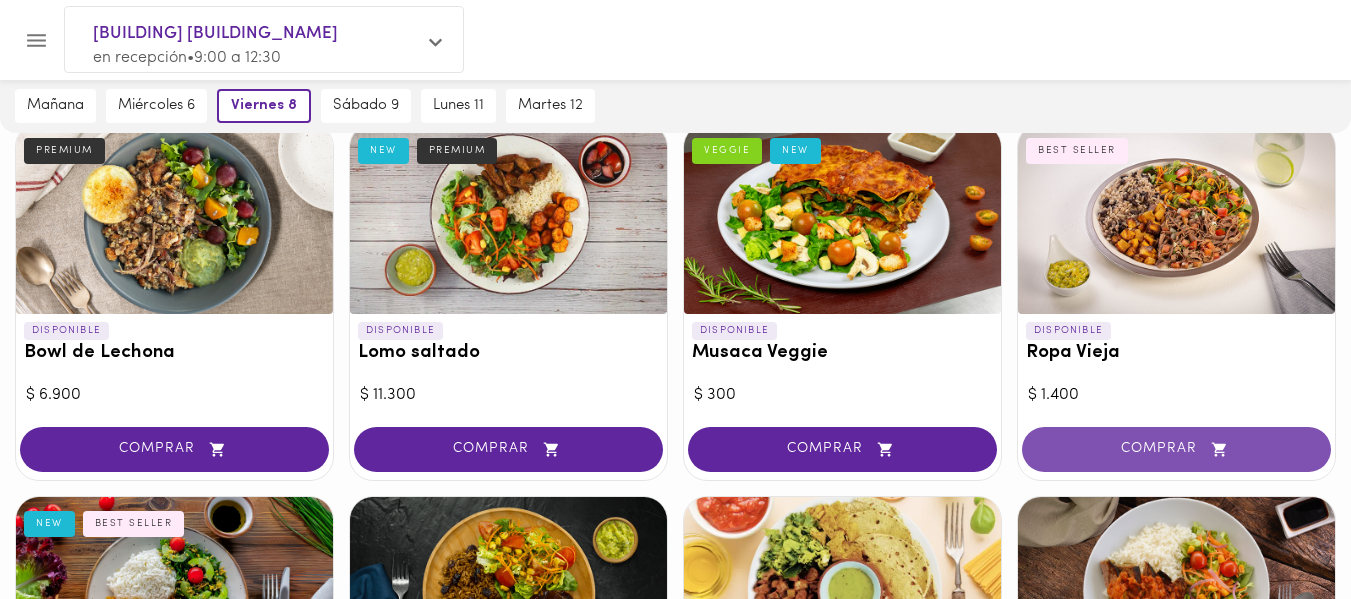 click on "COMPRAR" at bounding box center [1176, 449] 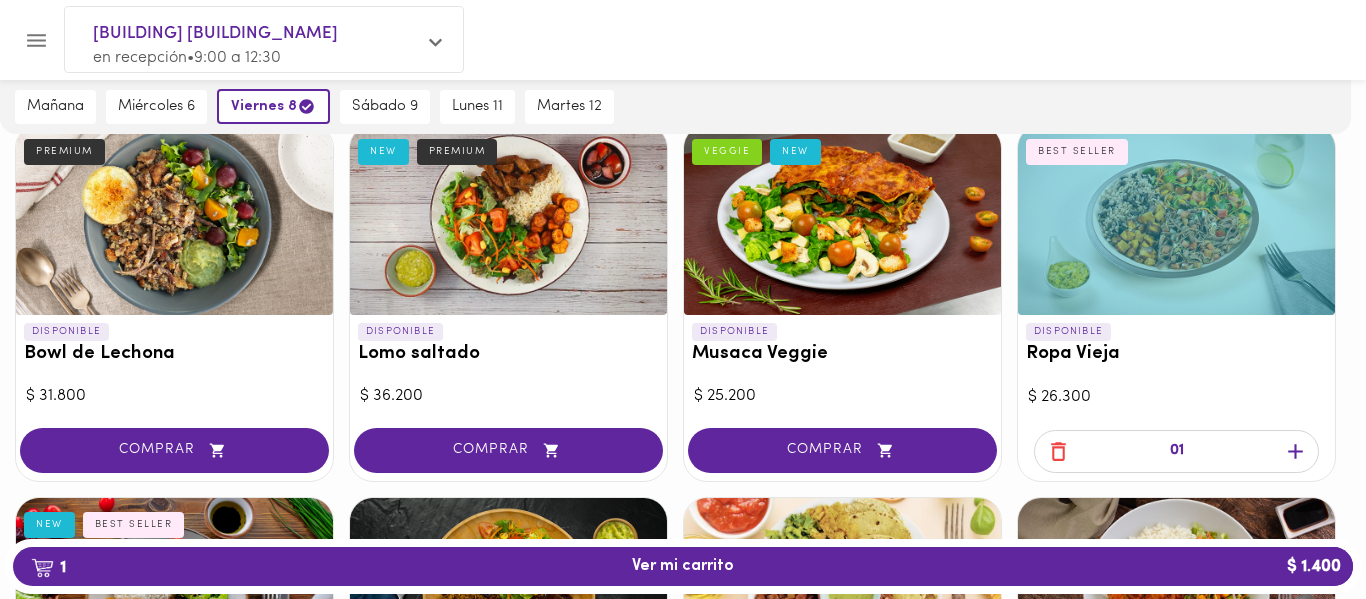 scroll, scrollTop: 525, scrollLeft: 0, axis: vertical 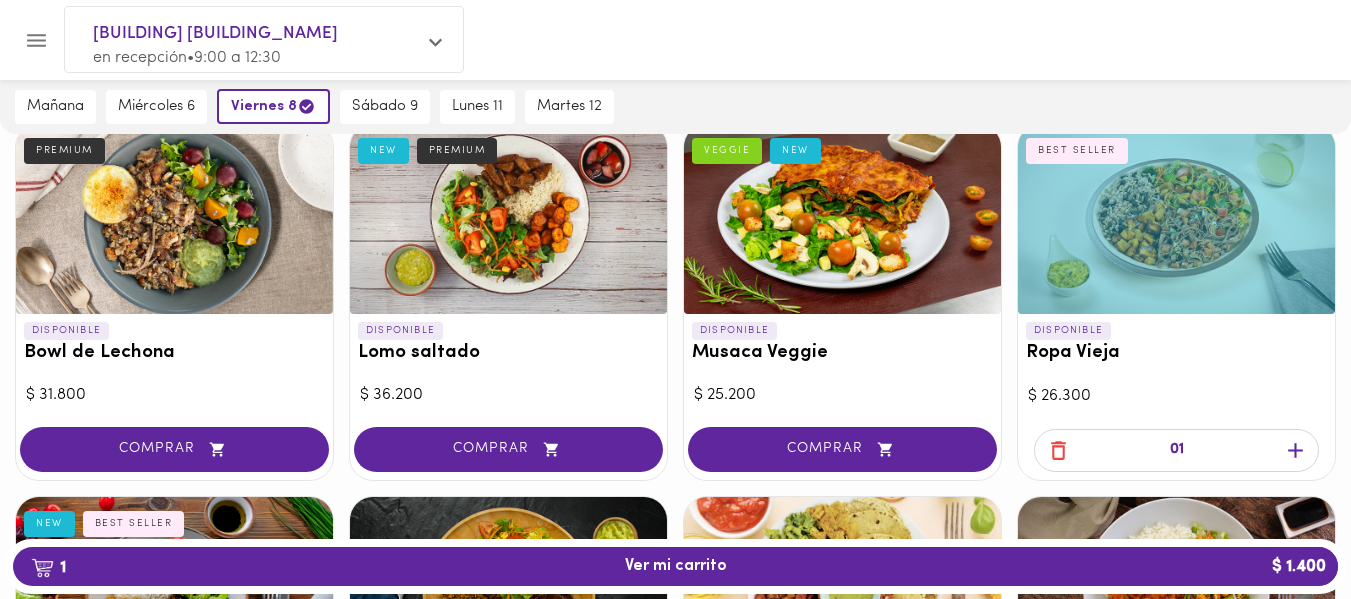 click at bounding box center [842, 219] 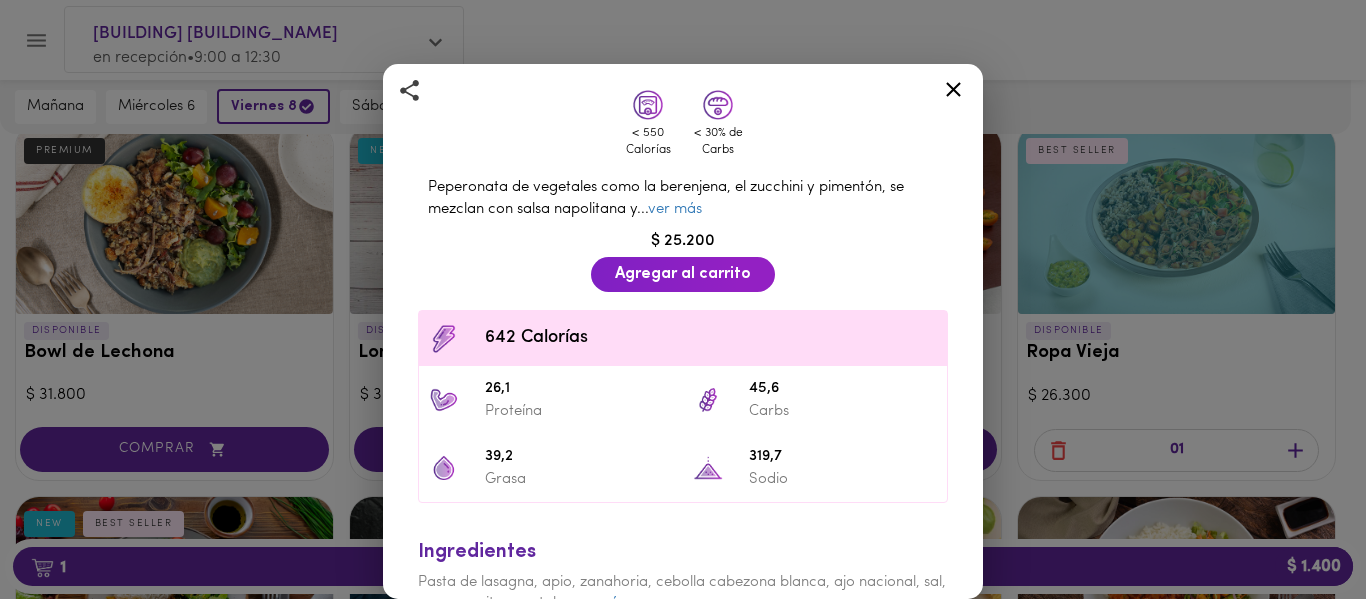 scroll, scrollTop: 400, scrollLeft: 0, axis: vertical 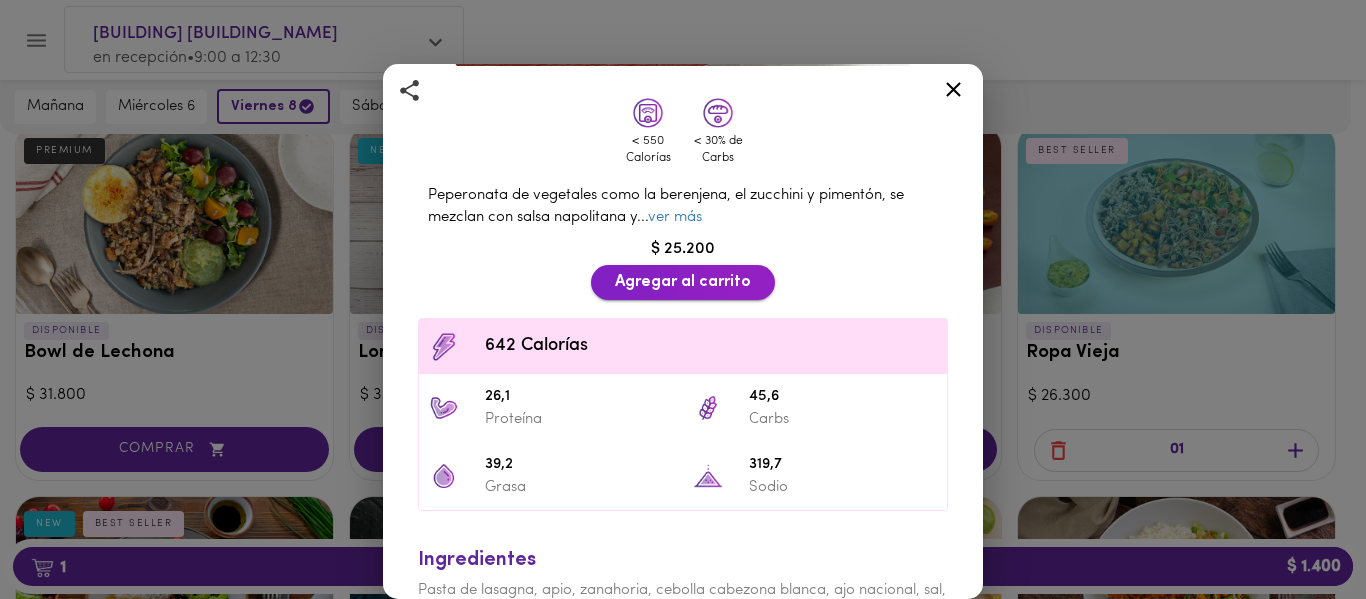 click on "Agregar al carrito" at bounding box center (683, 282) 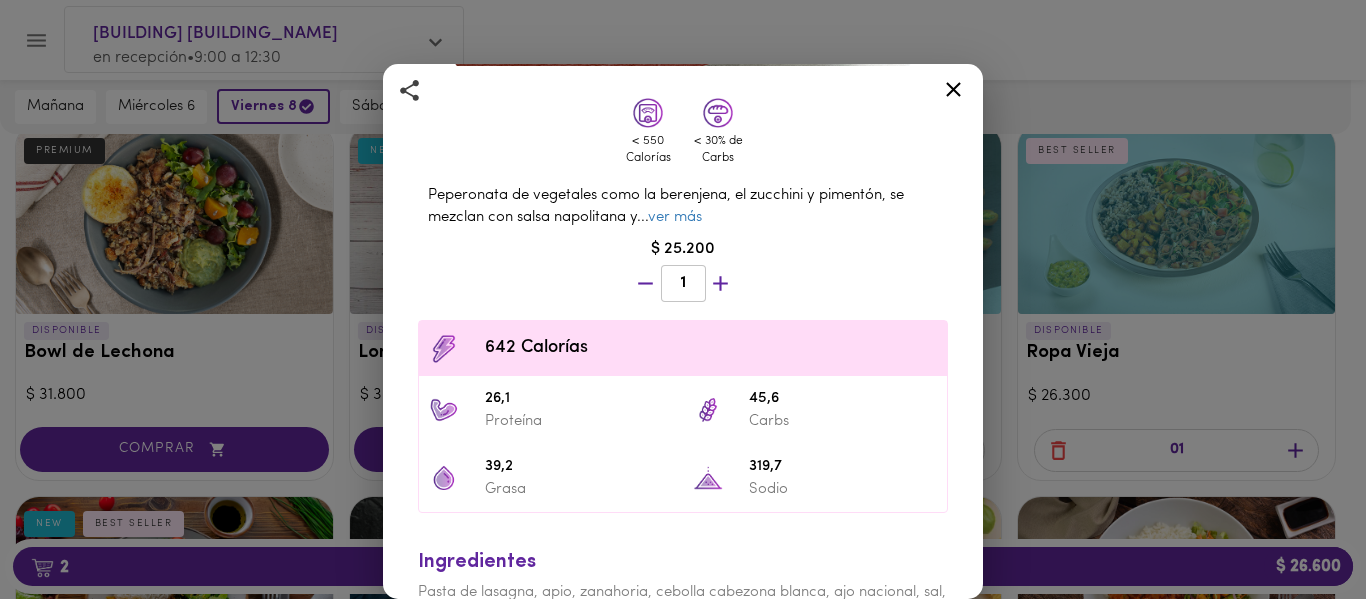 scroll, scrollTop: 508, scrollLeft: 0, axis: vertical 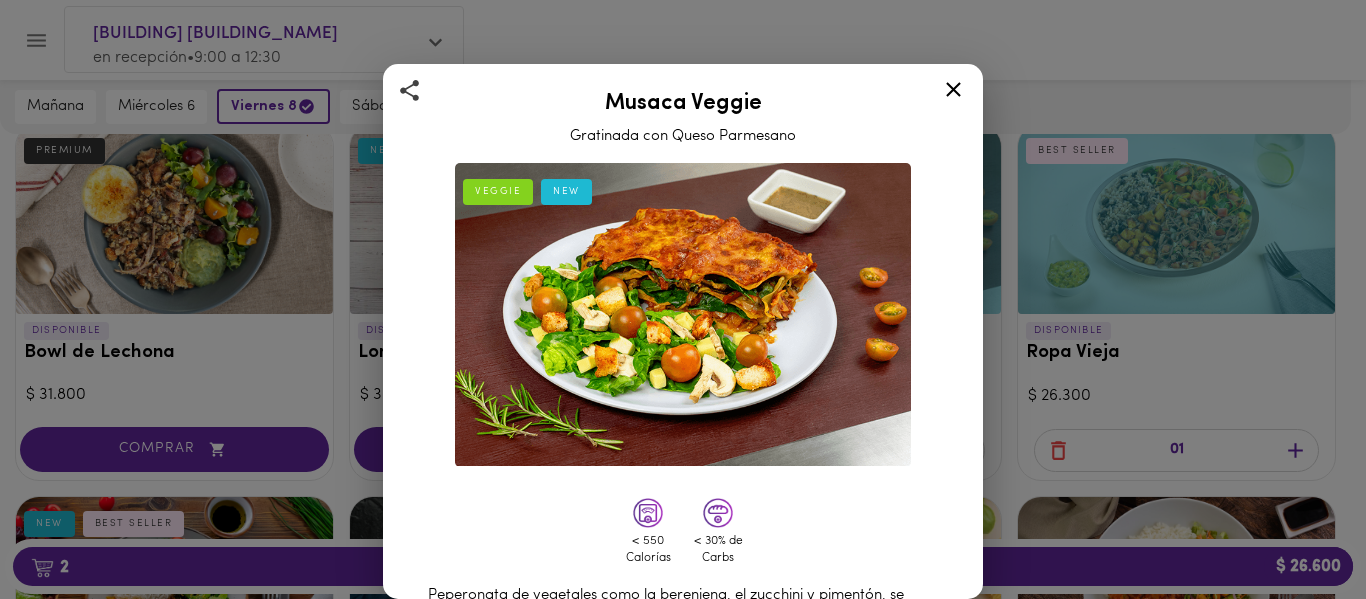 click 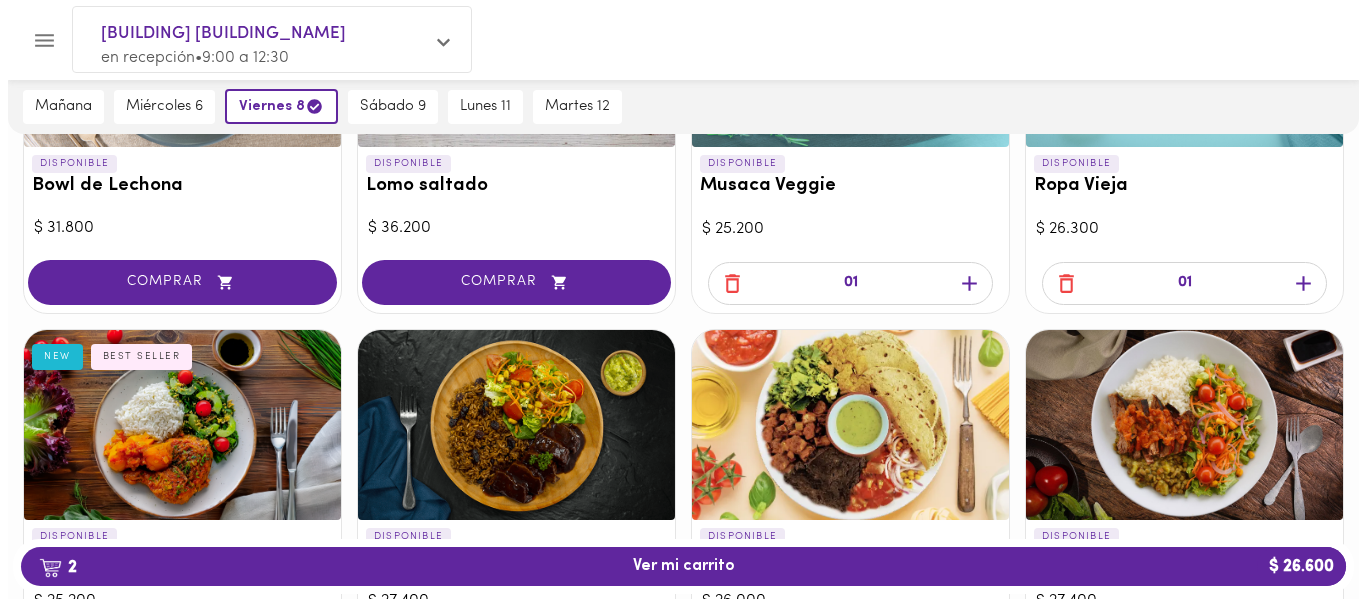 scroll, scrollTop: 683, scrollLeft: 0, axis: vertical 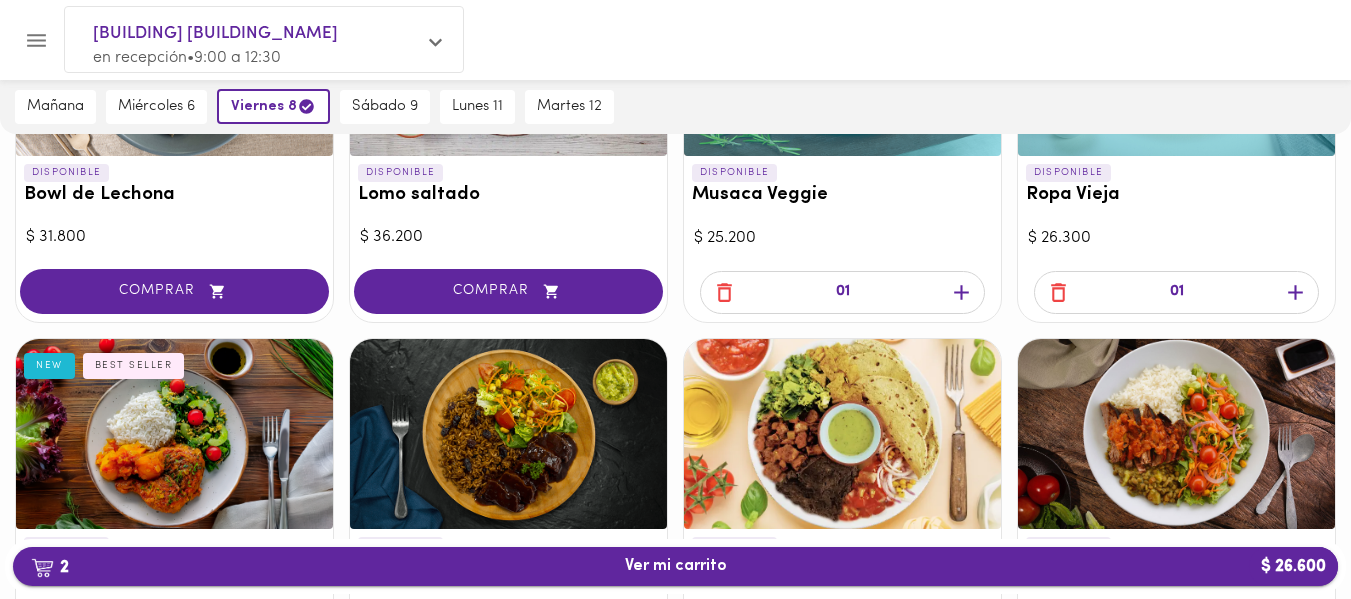 click on "2 Ver mi carrito $ 26.600" at bounding box center [676, 566] 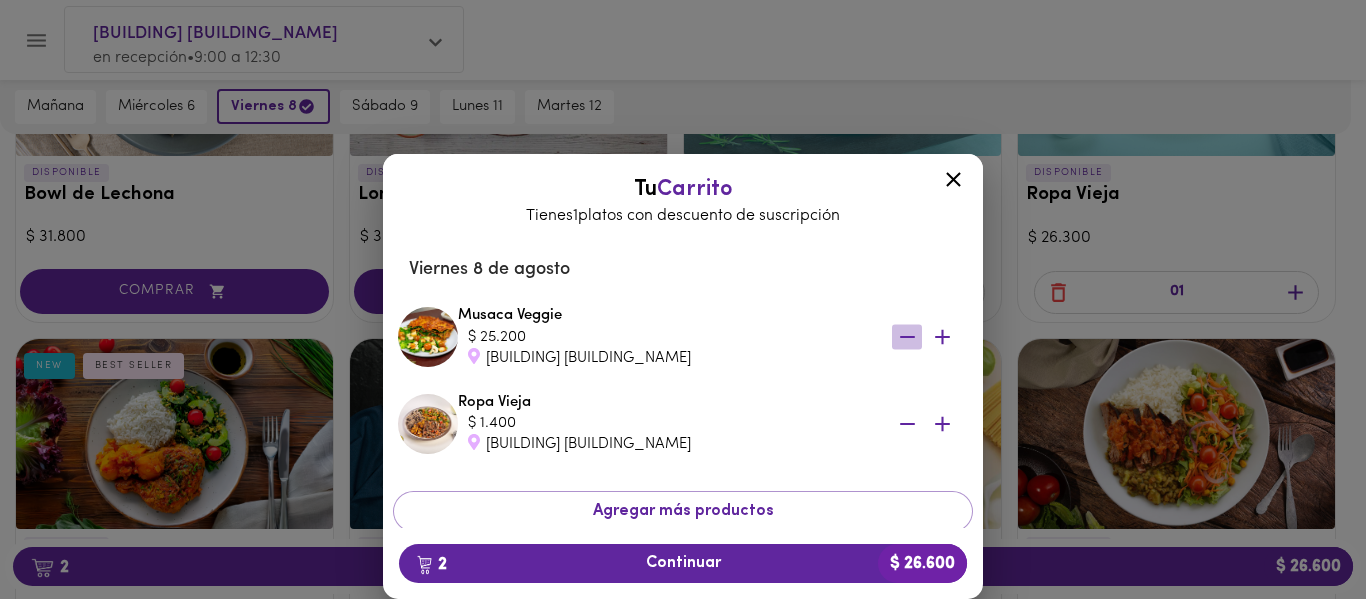click 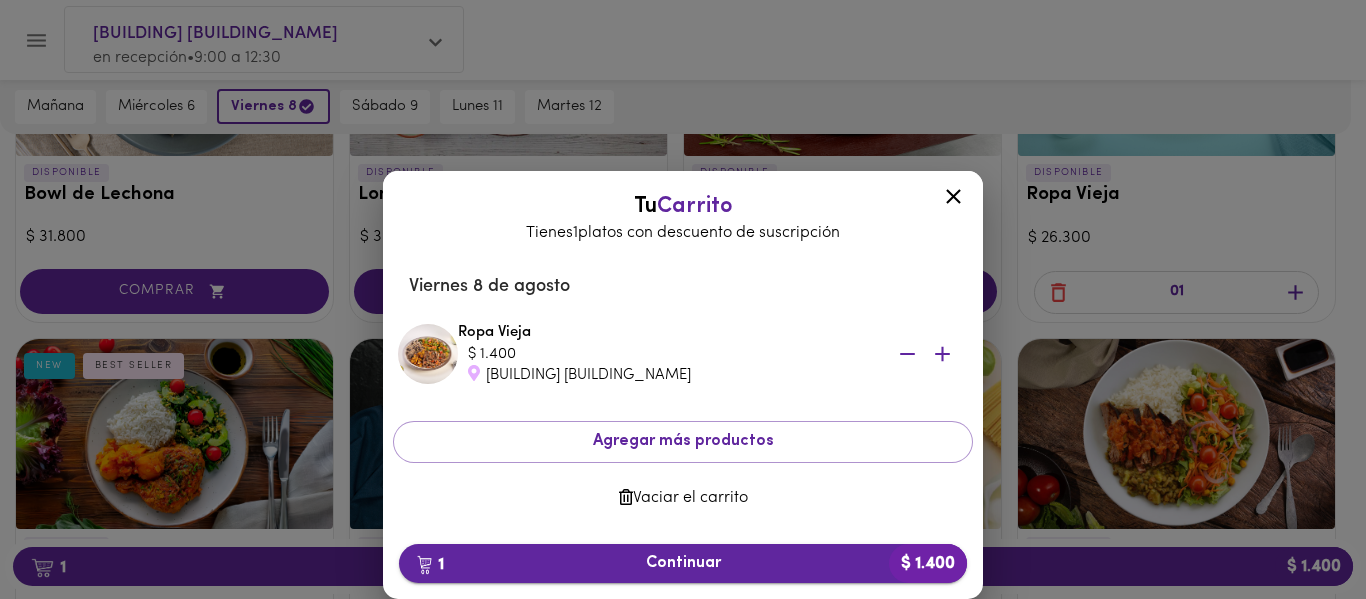 click on "1 Continuar $ 1.400" at bounding box center [683, 563] 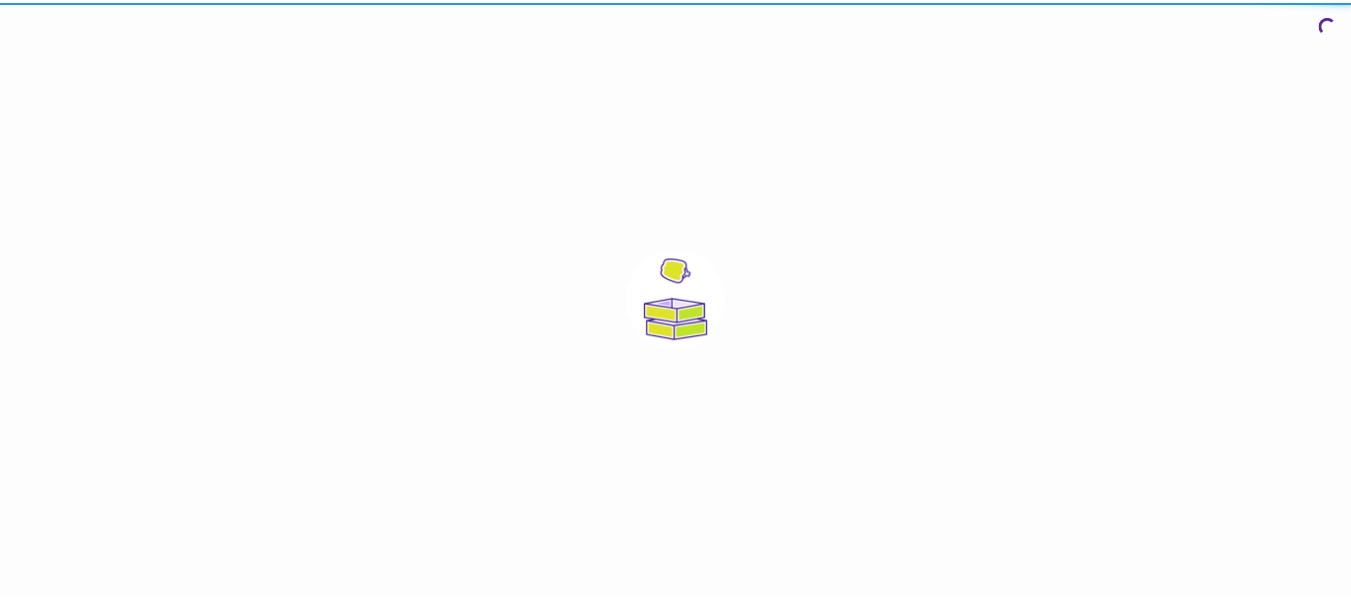 scroll, scrollTop: 0, scrollLeft: 0, axis: both 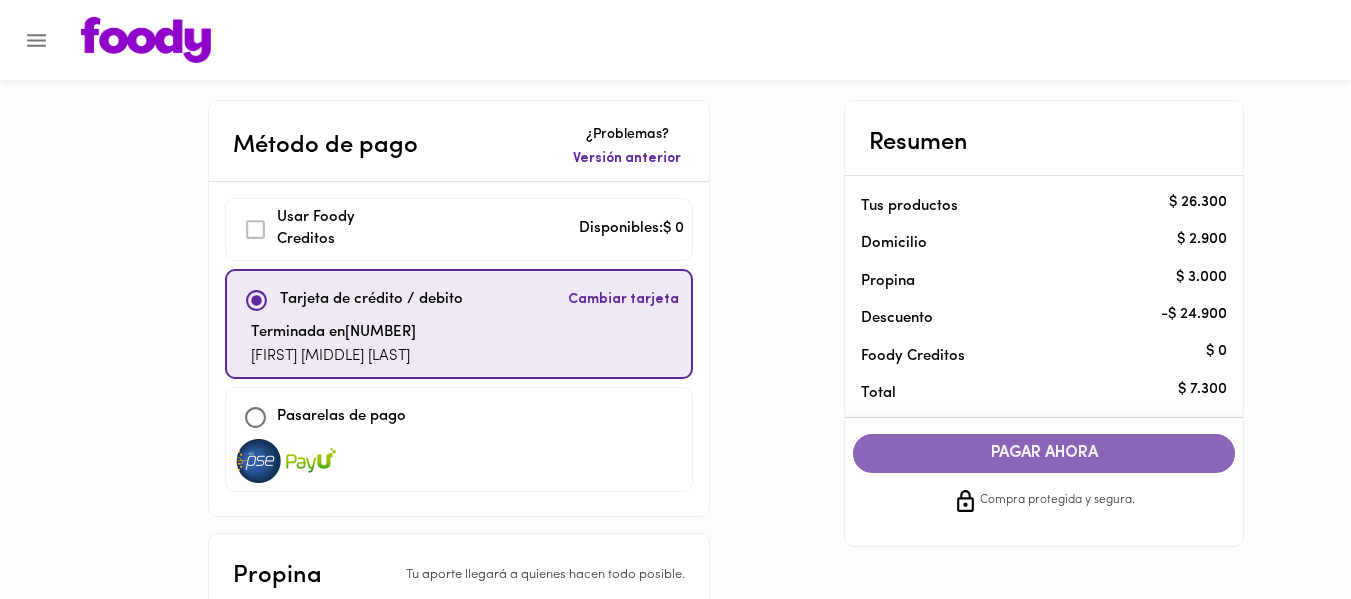 click on "PAGAR AHORA" at bounding box center [1044, 453] 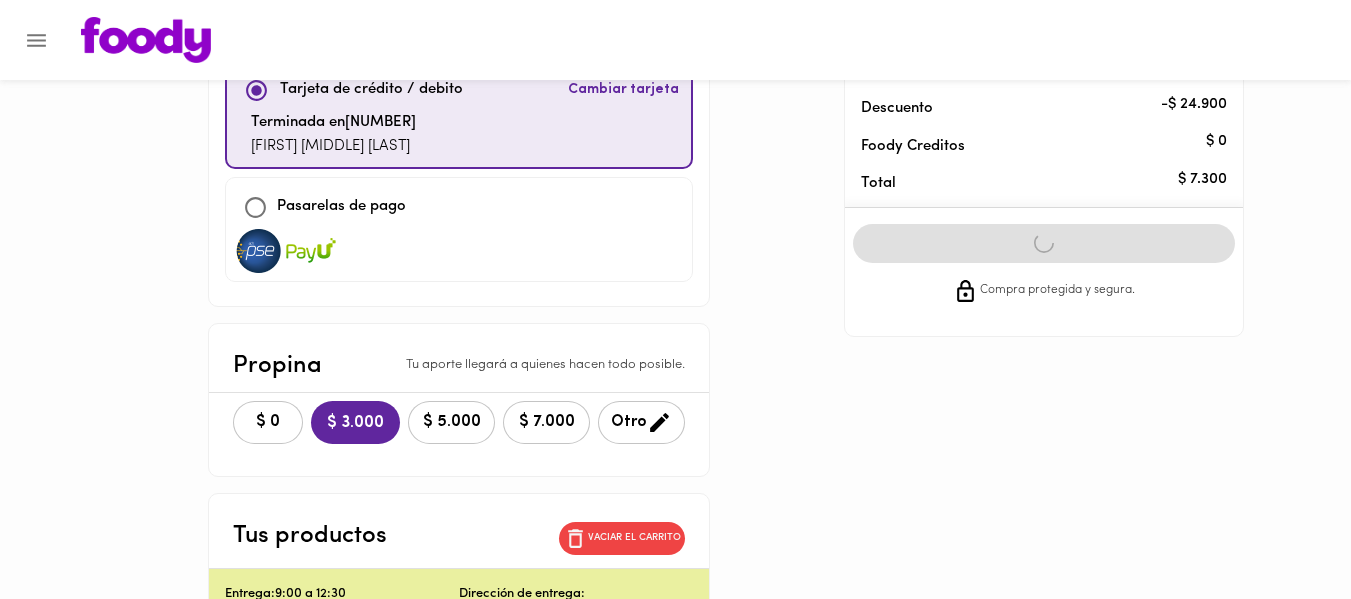 scroll, scrollTop: 223, scrollLeft: 0, axis: vertical 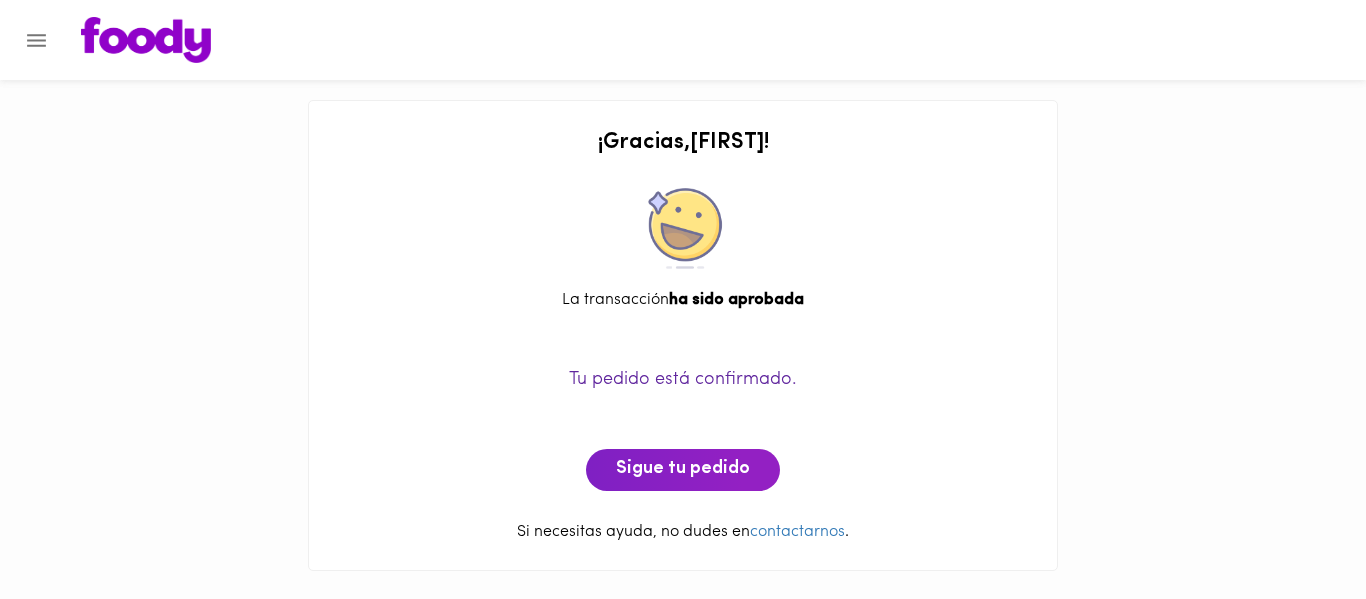 click 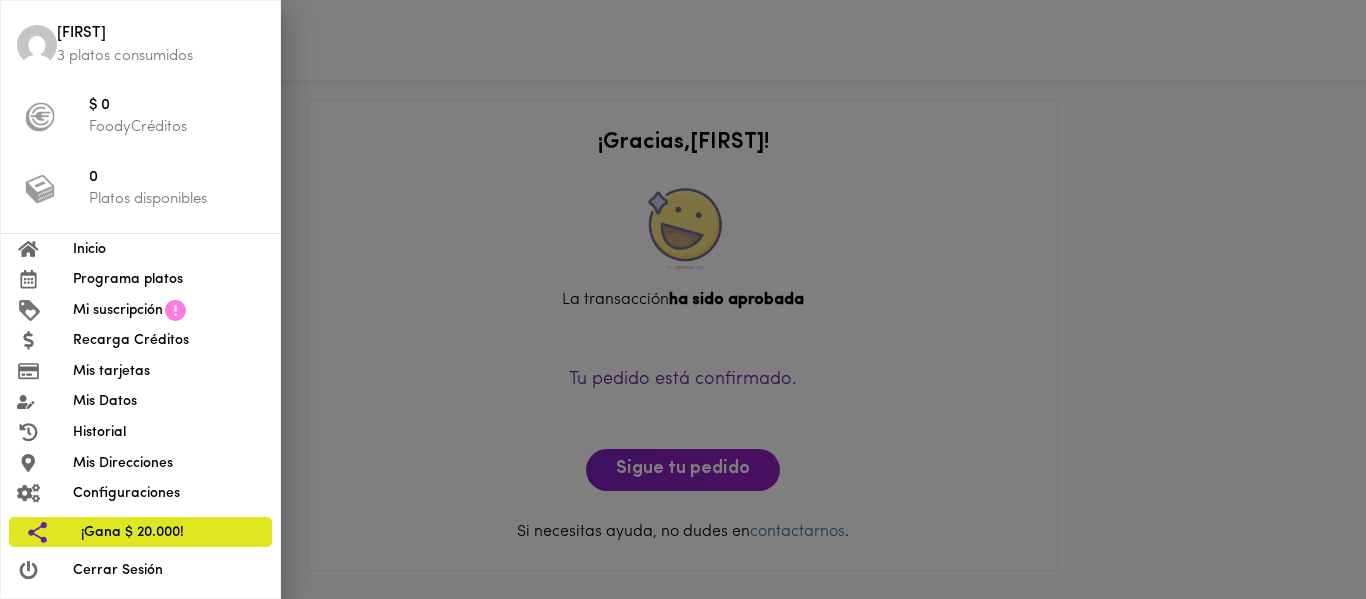 click on "Programa platos" at bounding box center (168, 279) 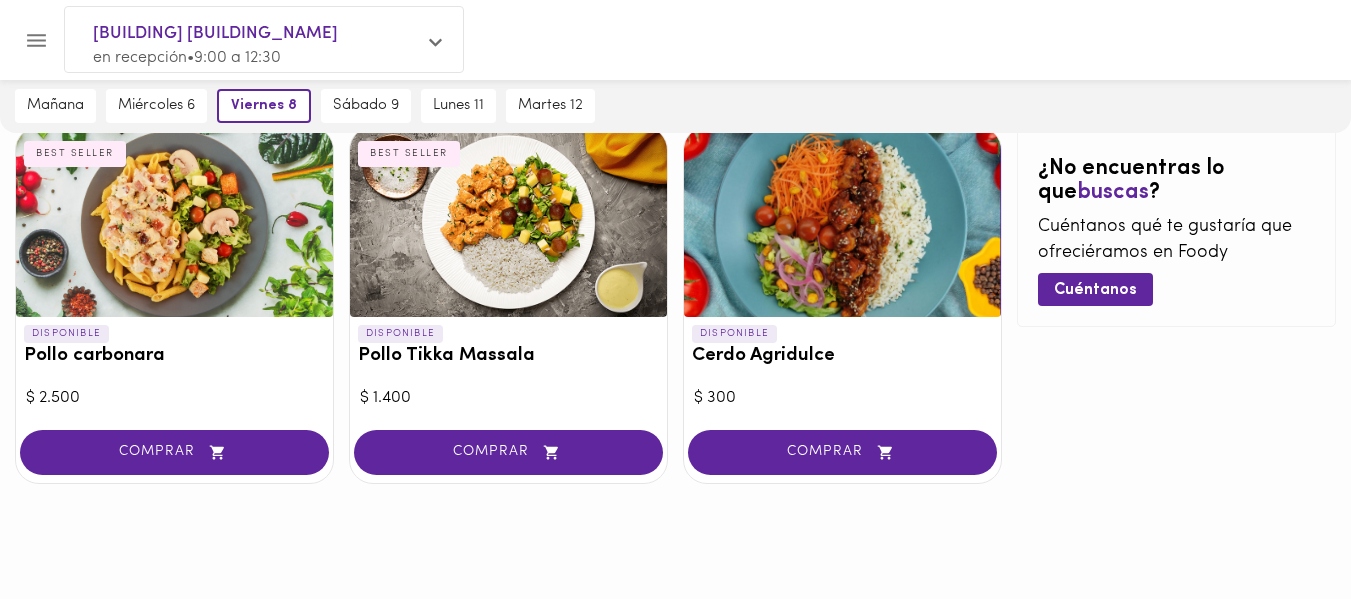 scroll, scrollTop: 0, scrollLeft: 0, axis: both 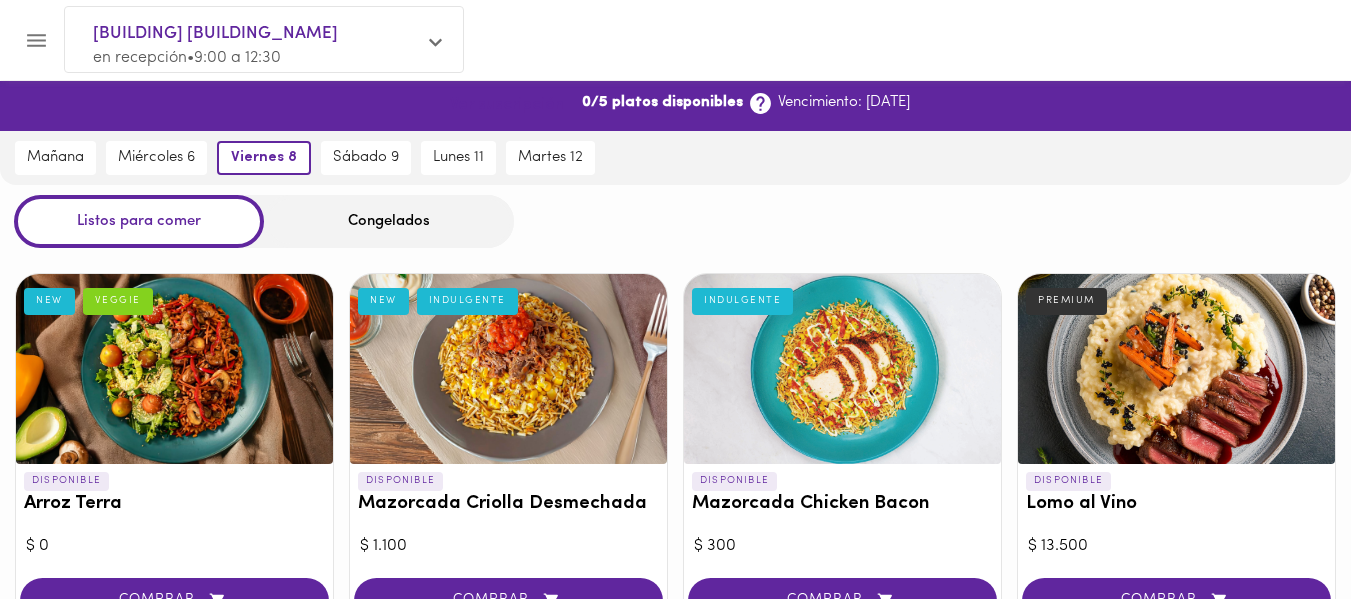 click on "Ver suscripción" at bounding box center [507, 105] 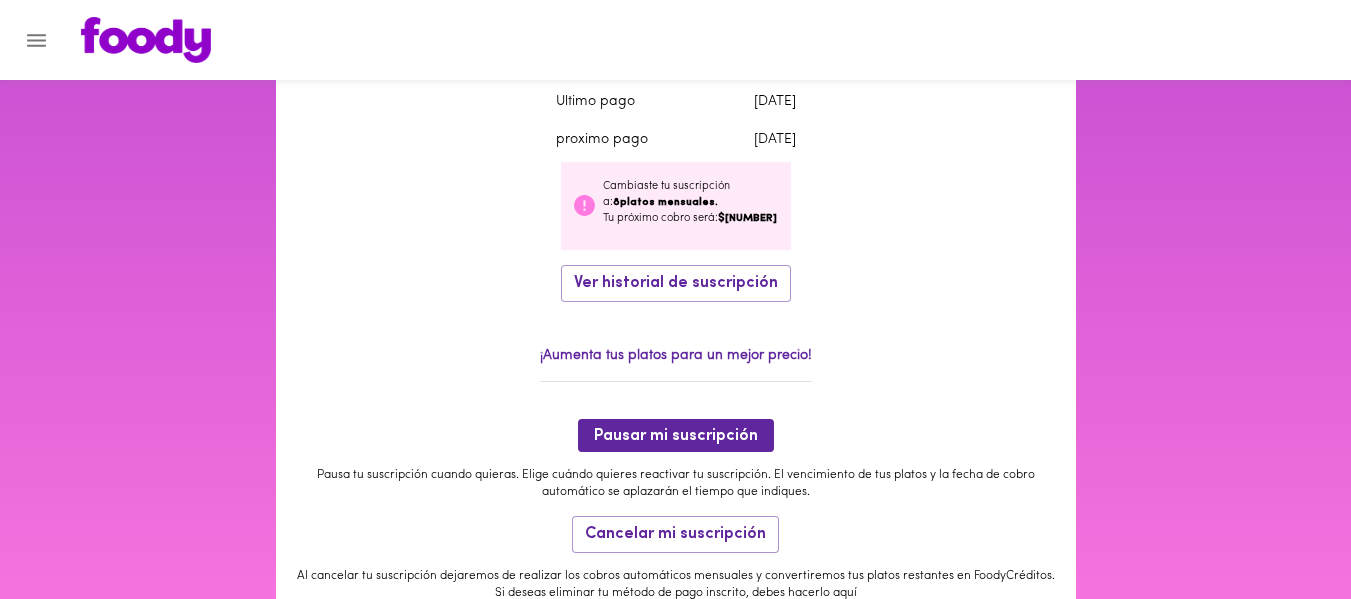 scroll, scrollTop: 0, scrollLeft: 0, axis: both 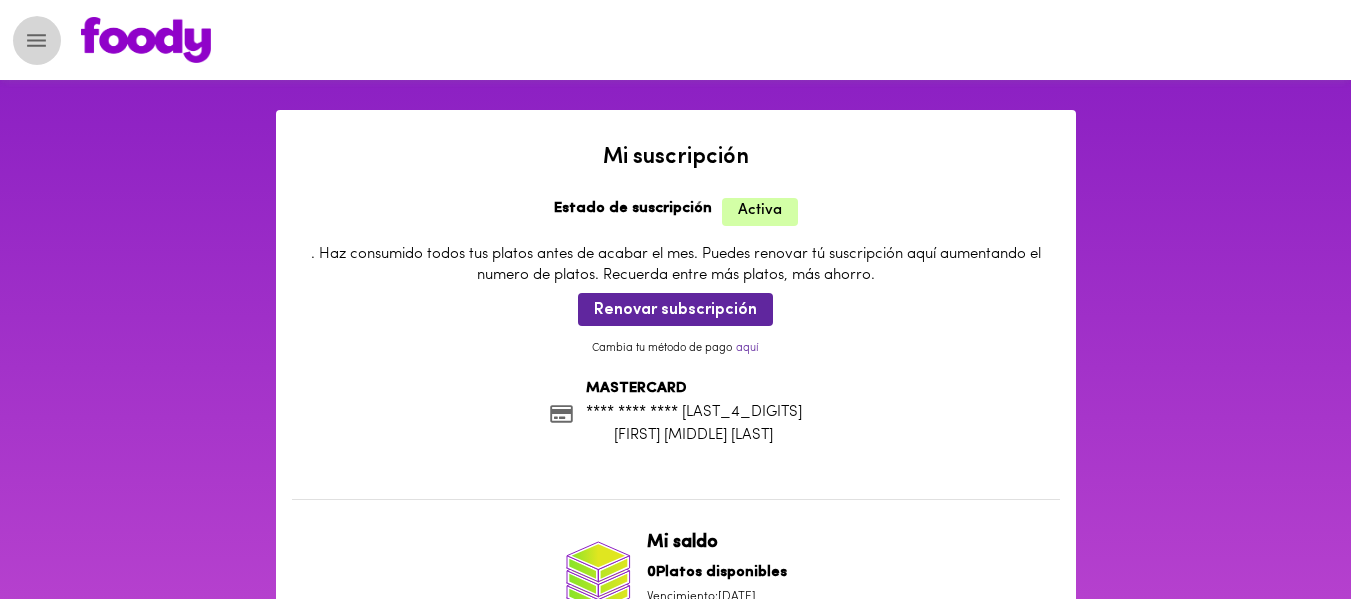 click 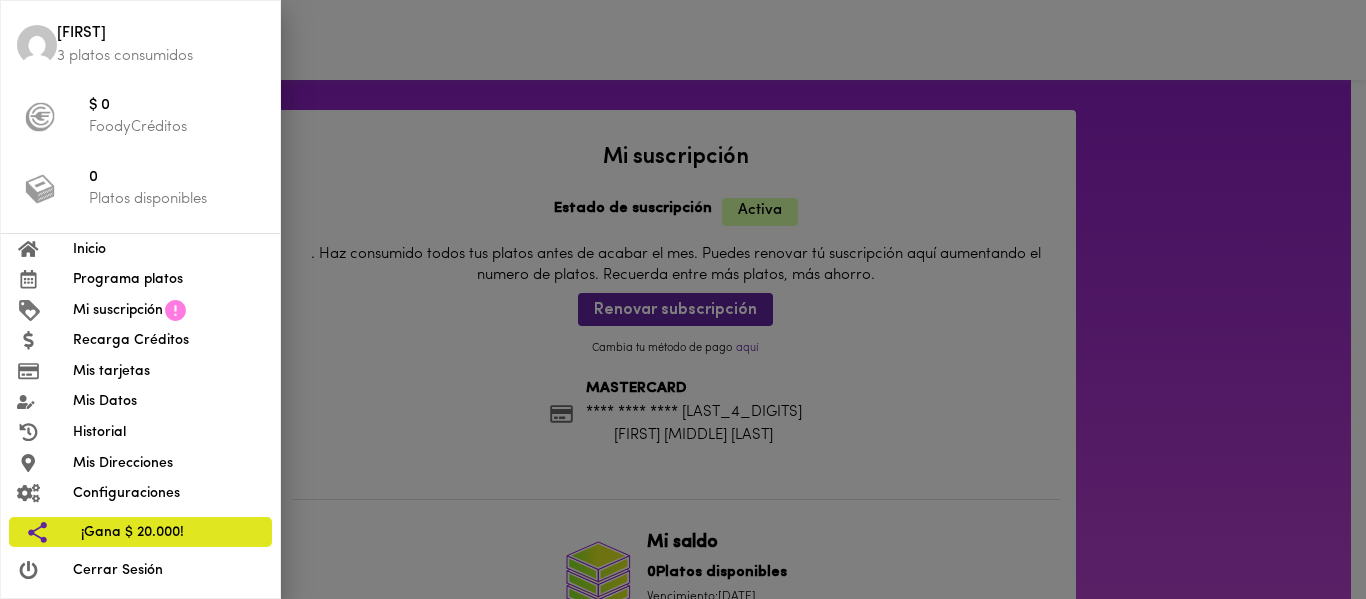 click on "Programa platos" at bounding box center (168, 279) 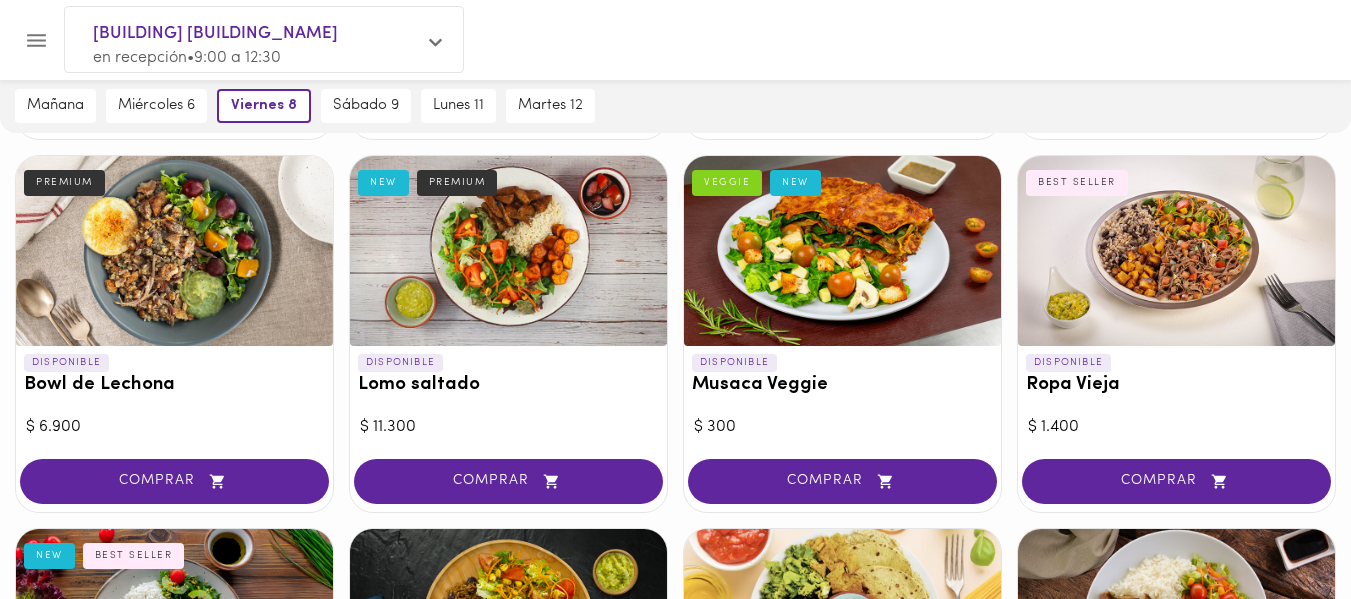 scroll, scrollTop: 0, scrollLeft: 0, axis: both 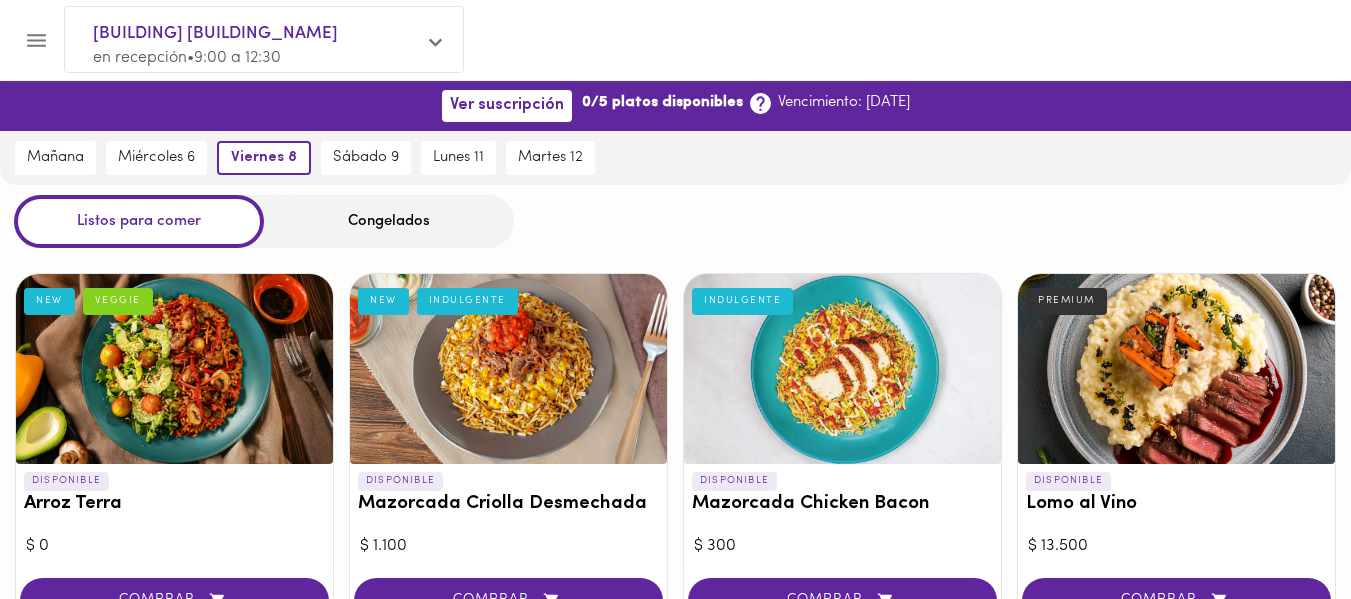 click 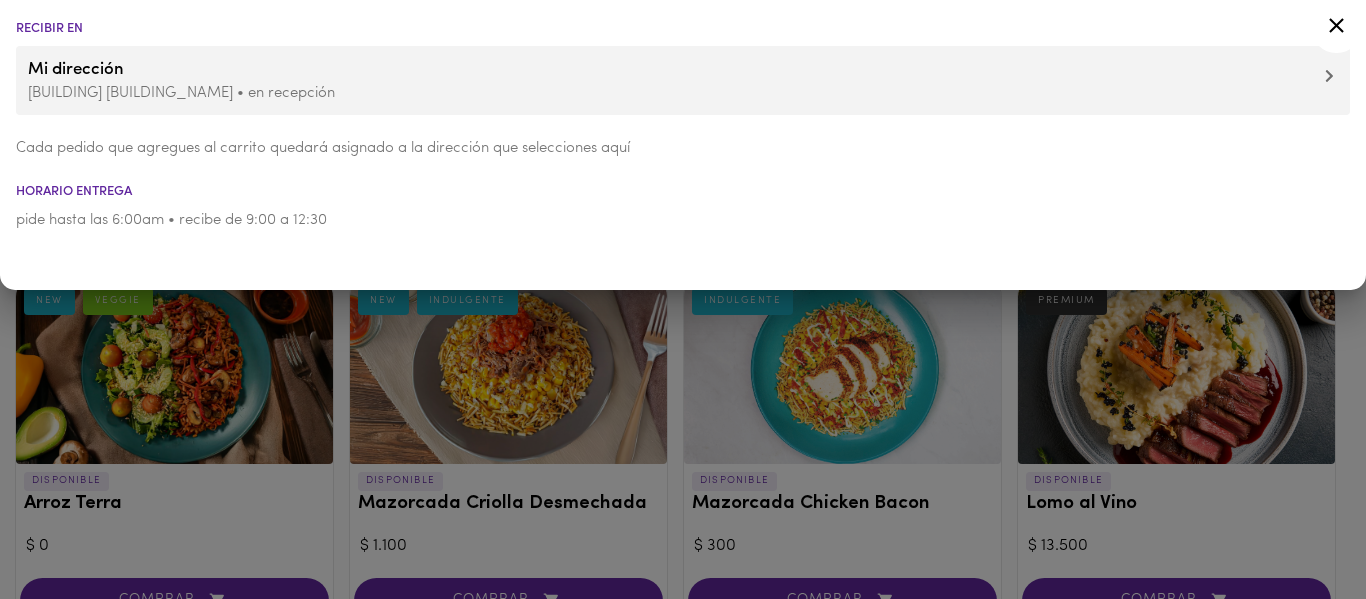 click 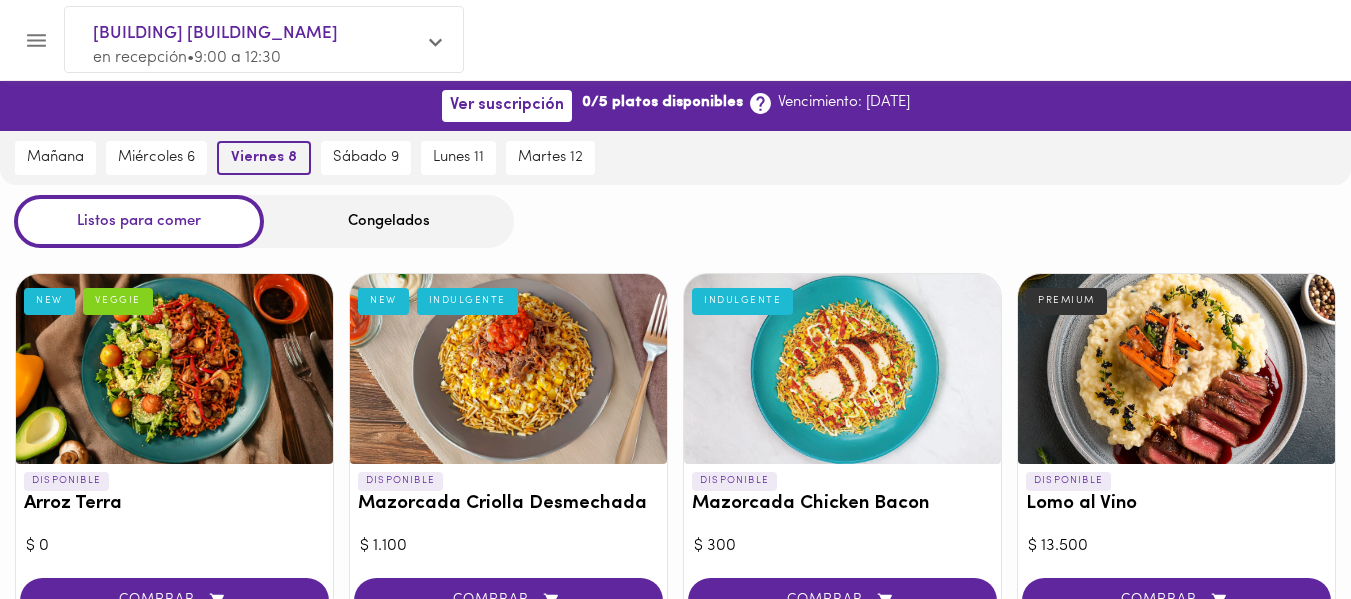 click on "viernes 8" at bounding box center (264, 158) 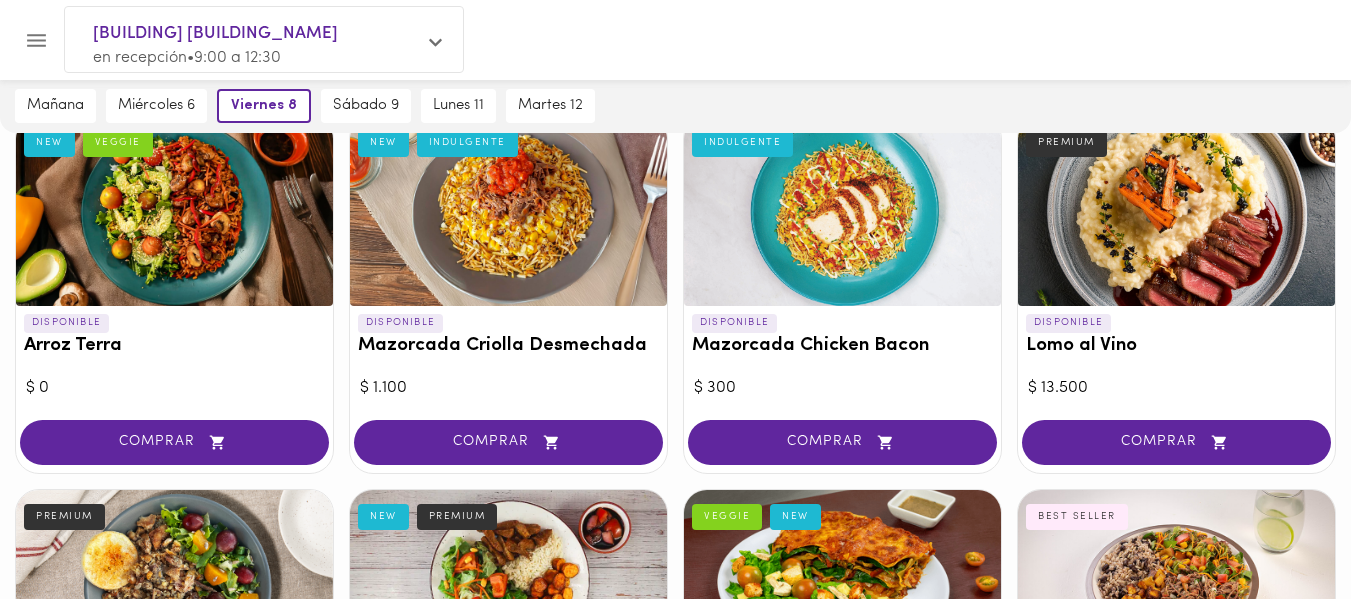 scroll, scrollTop: 0, scrollLeft: 0, axis: both 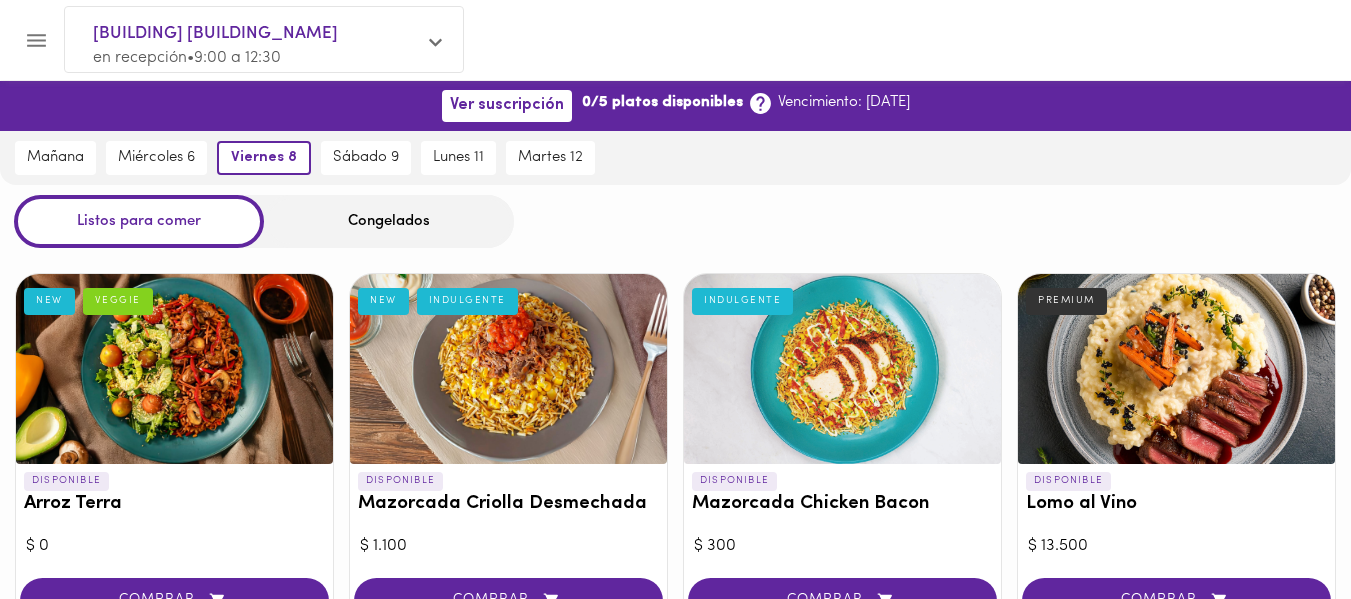 click 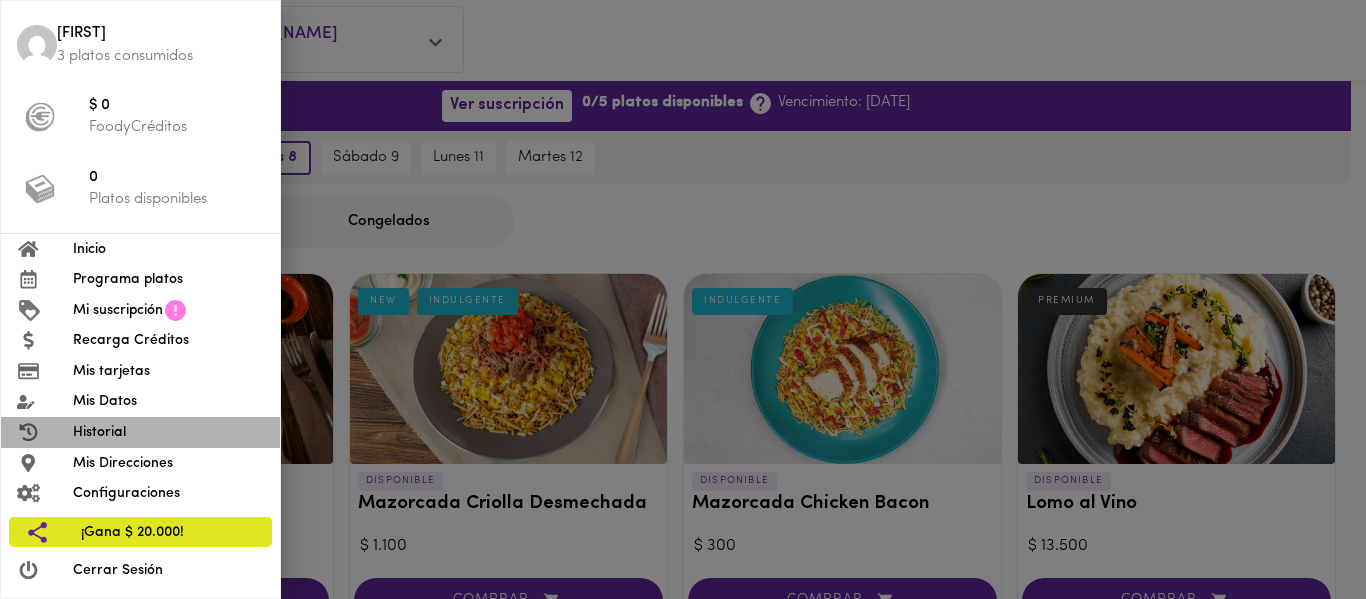 click on "Historial" at bounding box center (168, 432) 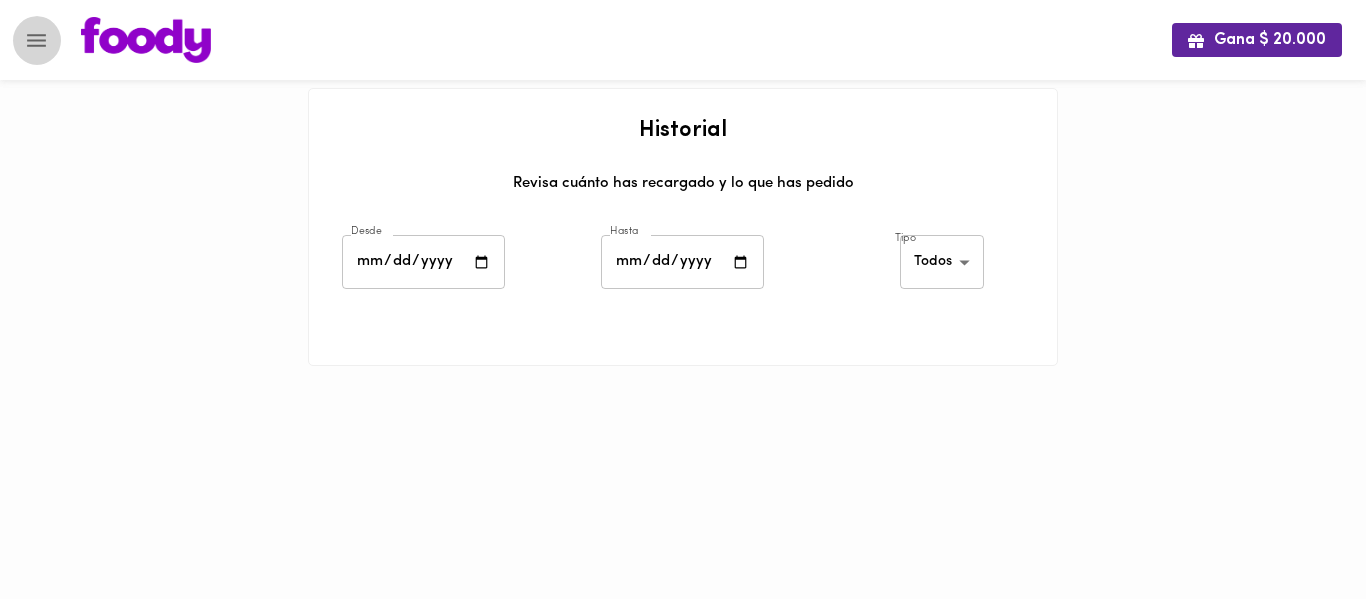 click 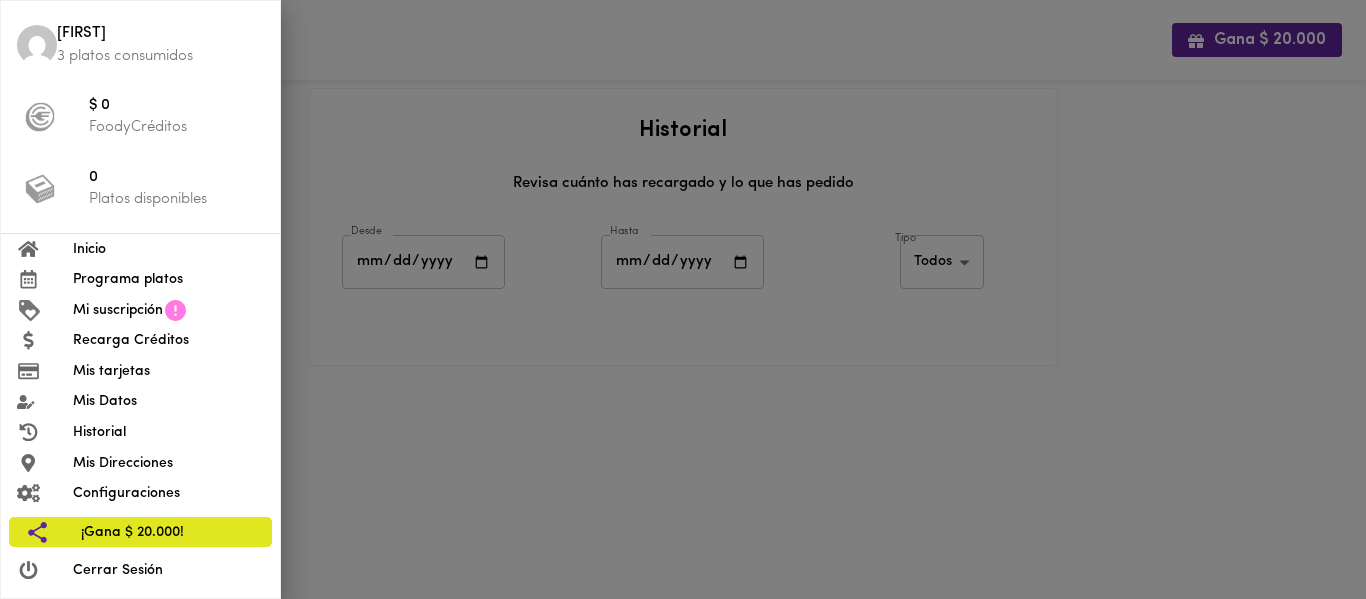 click on "Mi suscripción" at bounding box center [118, 310] 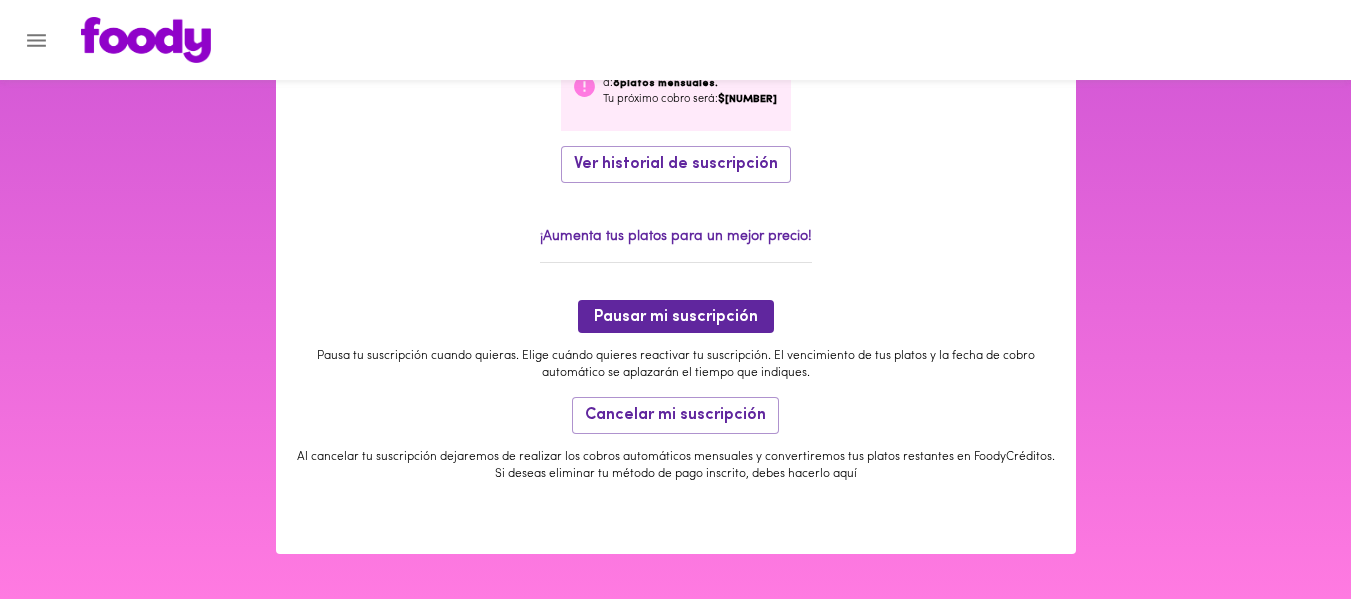 scroll, scrollTop: 0, scrollLeft: 0, axis: both 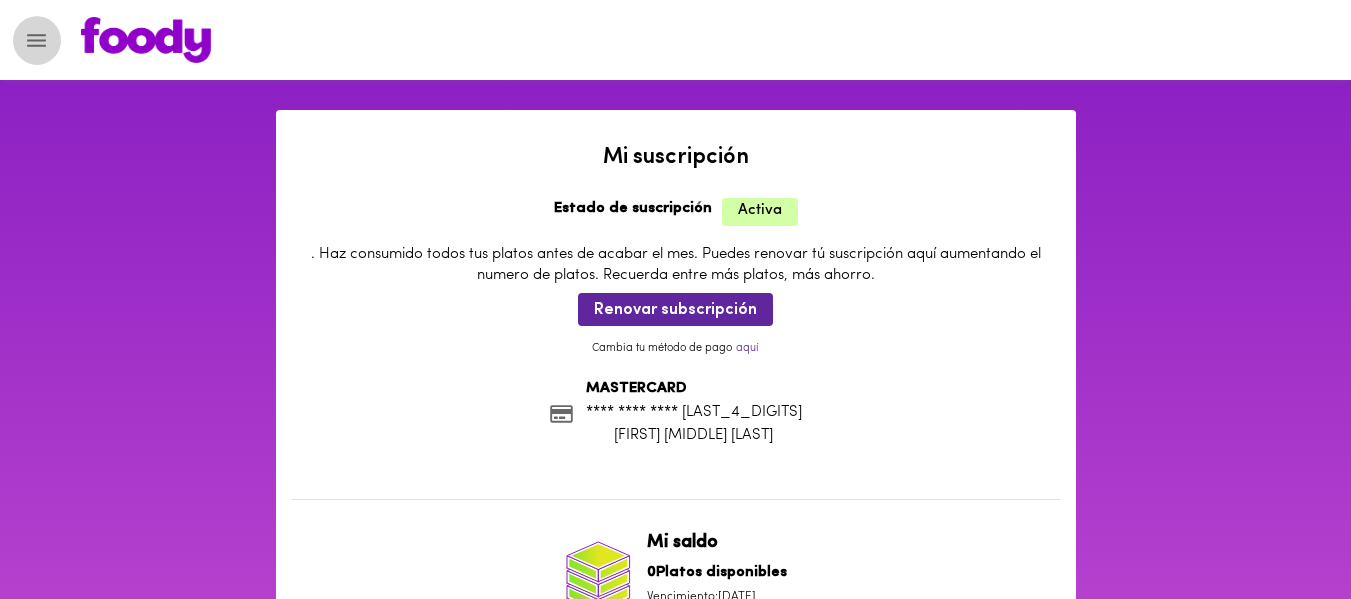 click 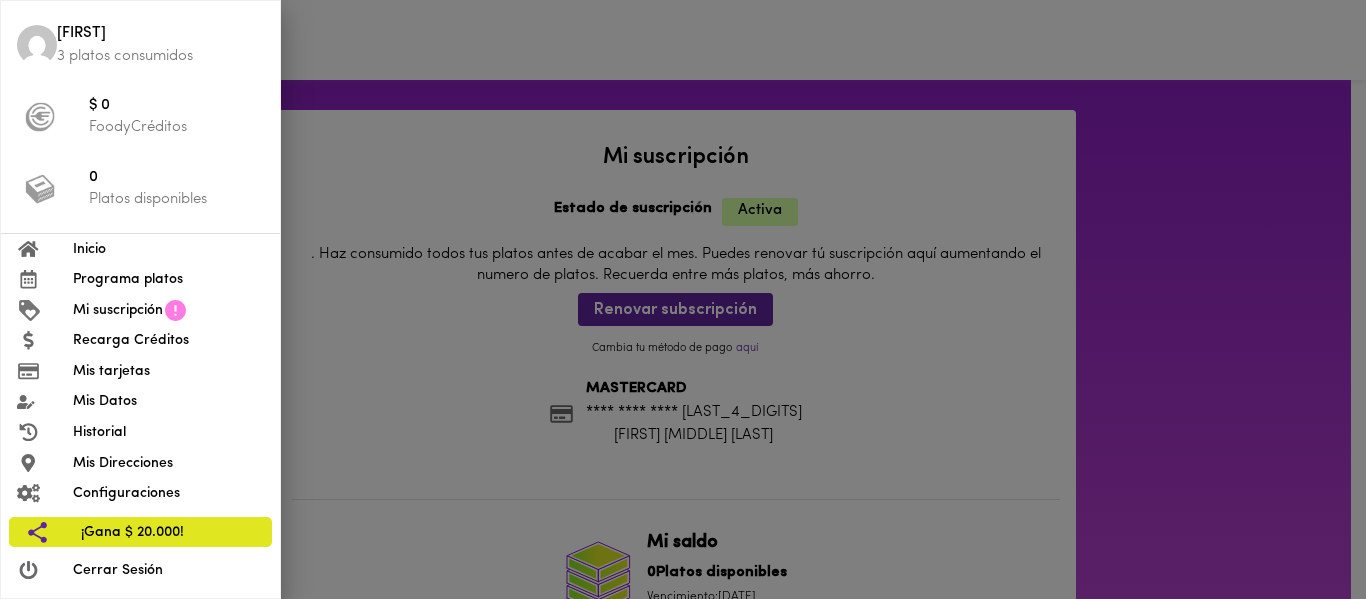 click on "Programa platos" at bounding box center [168, 279] 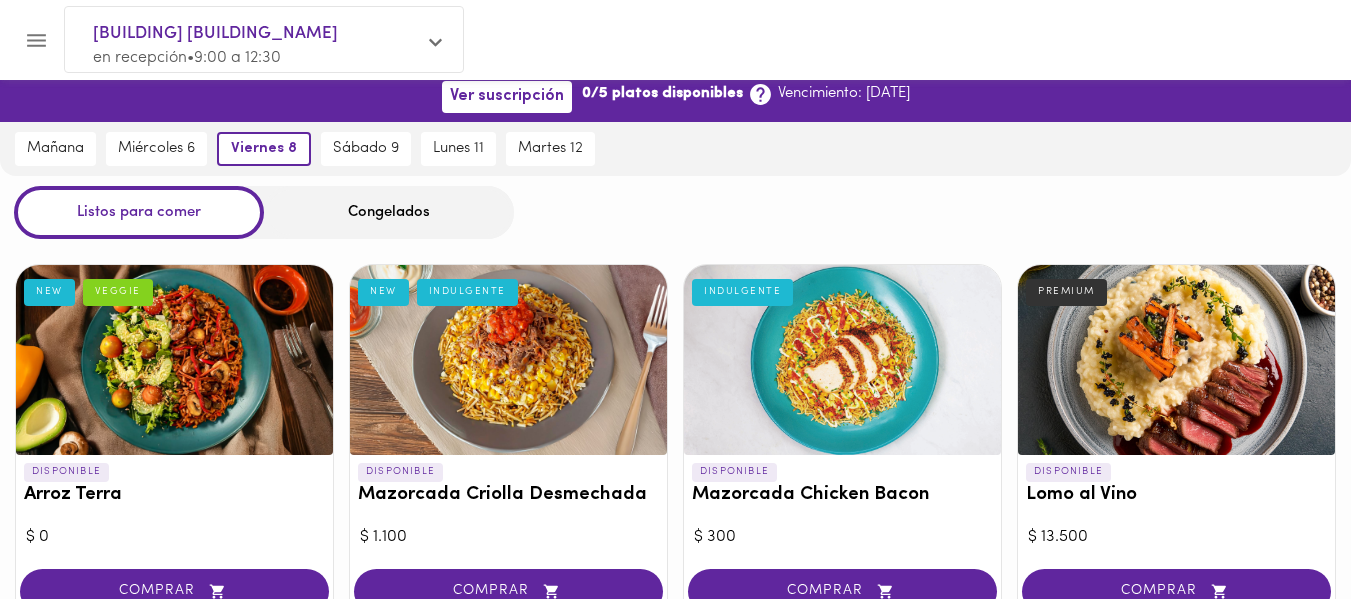 scroll, scrollTop: 0, scrollLeft: 0, axis: both 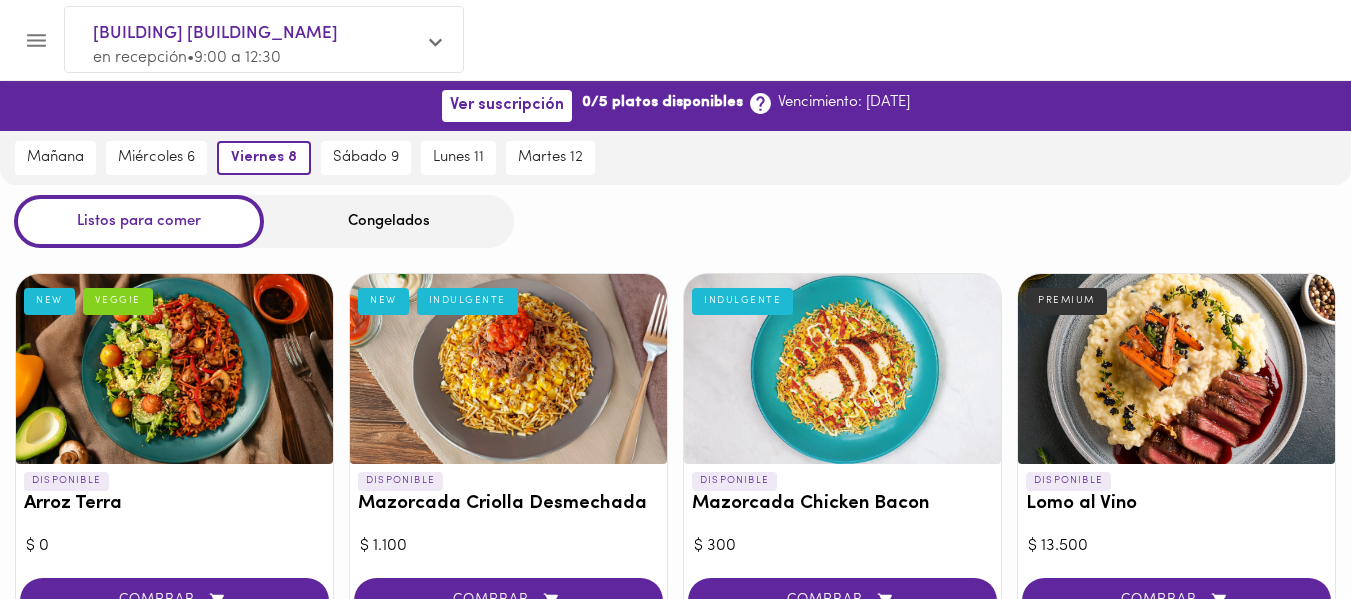 click 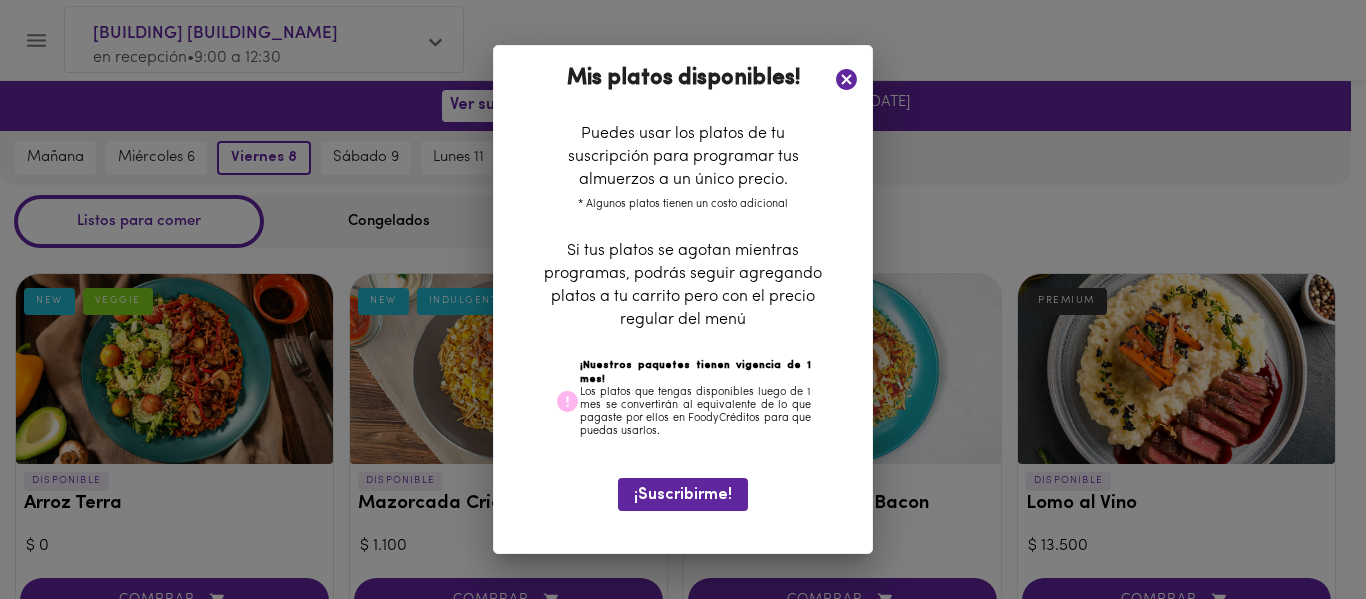 click 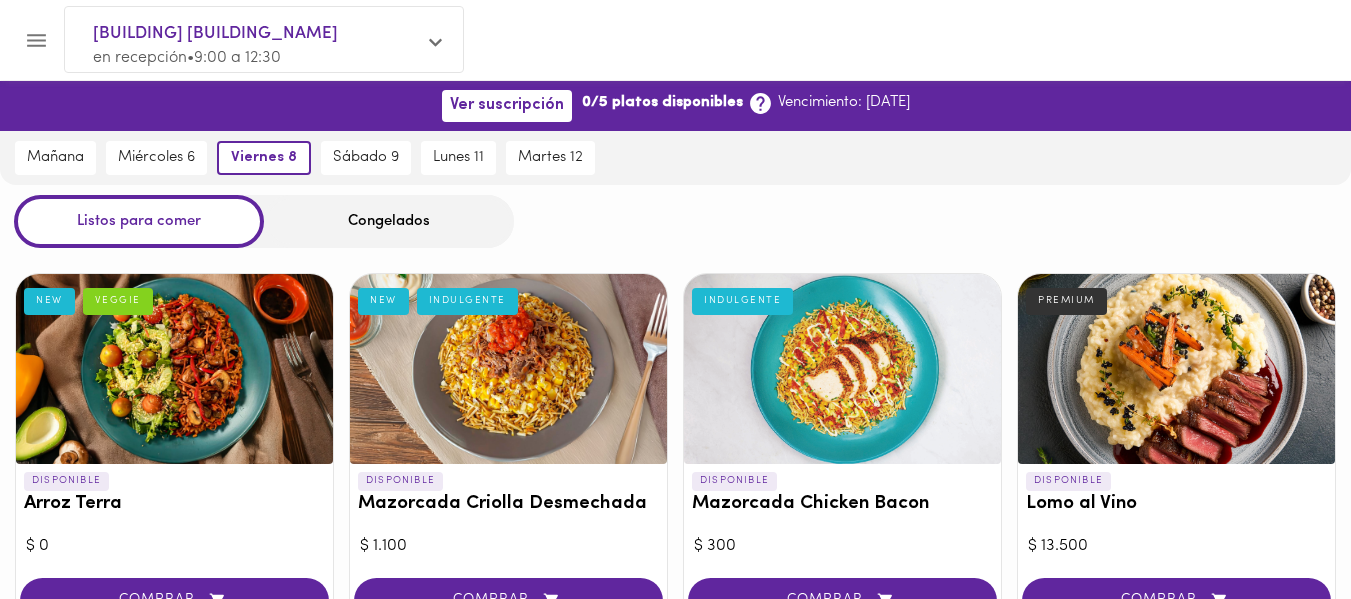 click 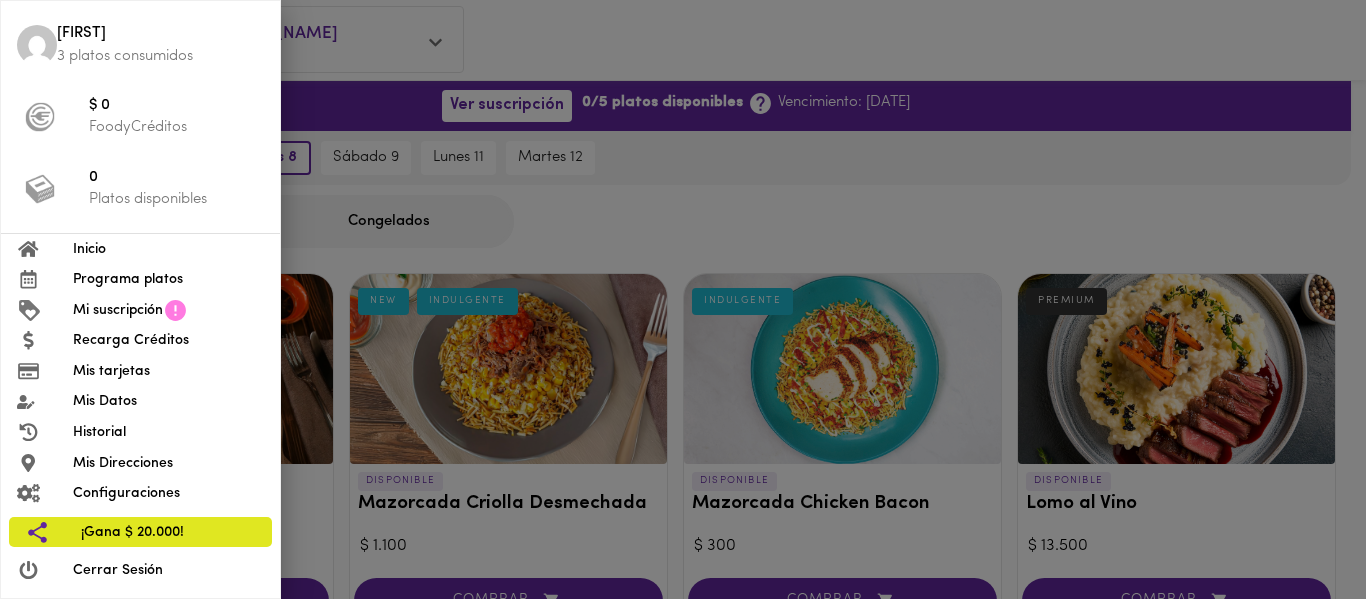 click at bounding box center (683, 299) 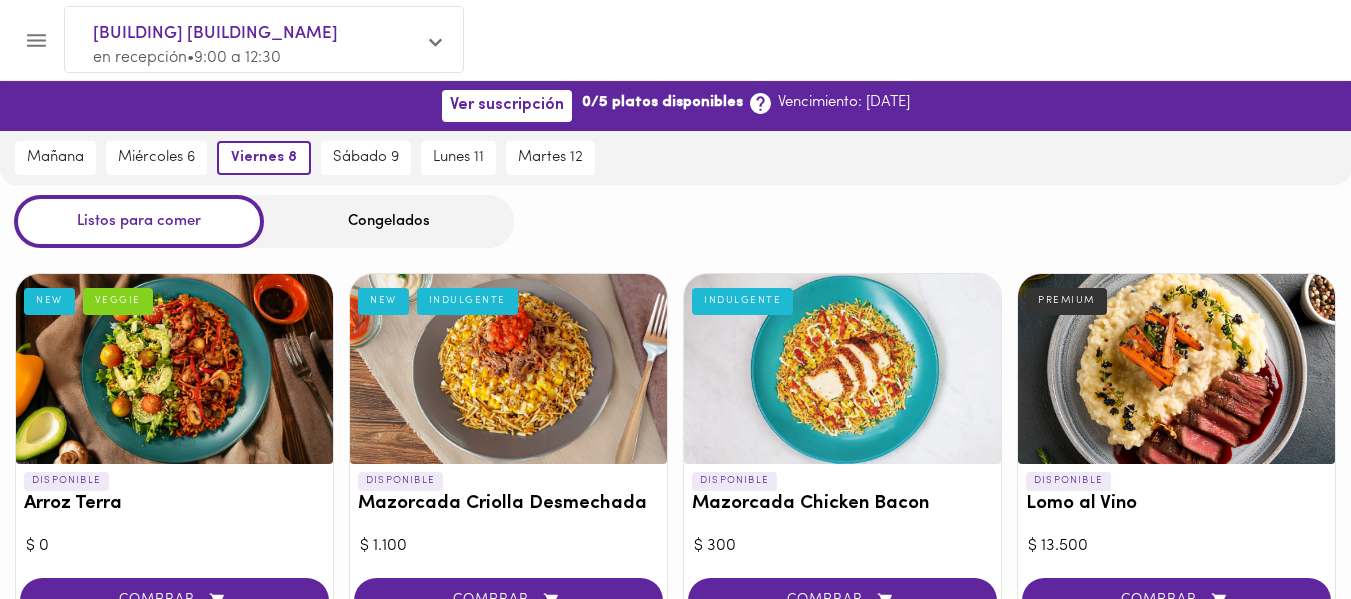 drag, startPoint x: 1350, startPoint y: 114, endPoint x: 1360, endPoint y: 298, distance: 184.27155 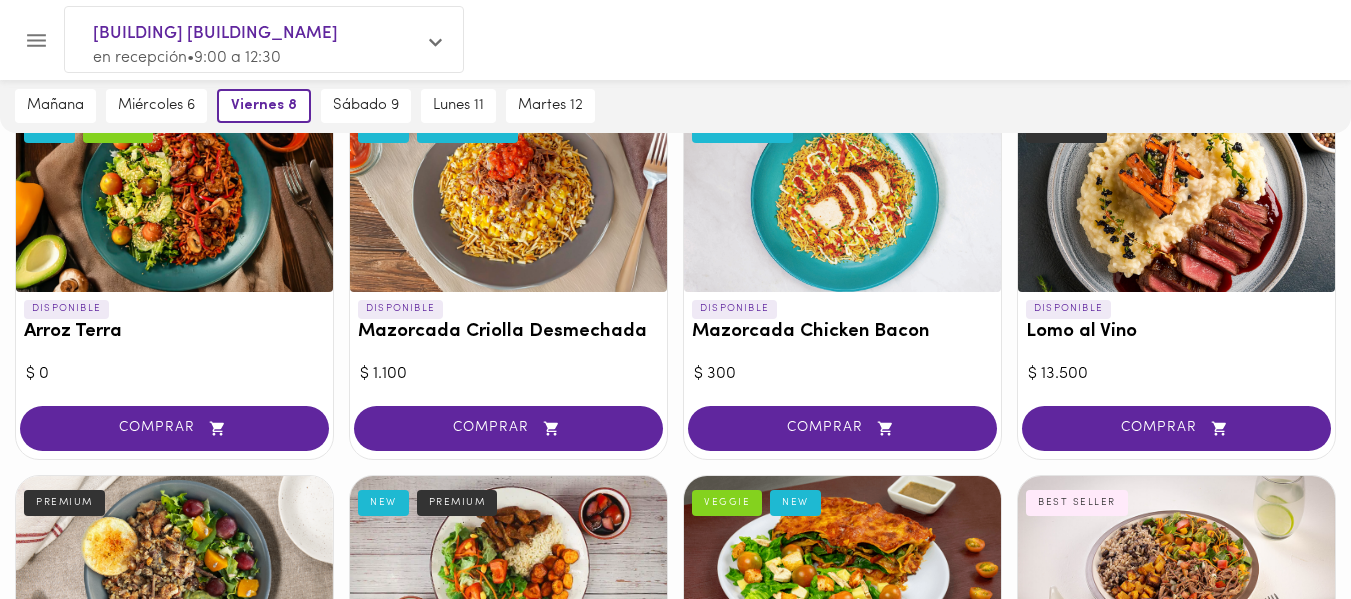 scroll, scrollTop: 0, scrollLeft: 0, axis: both 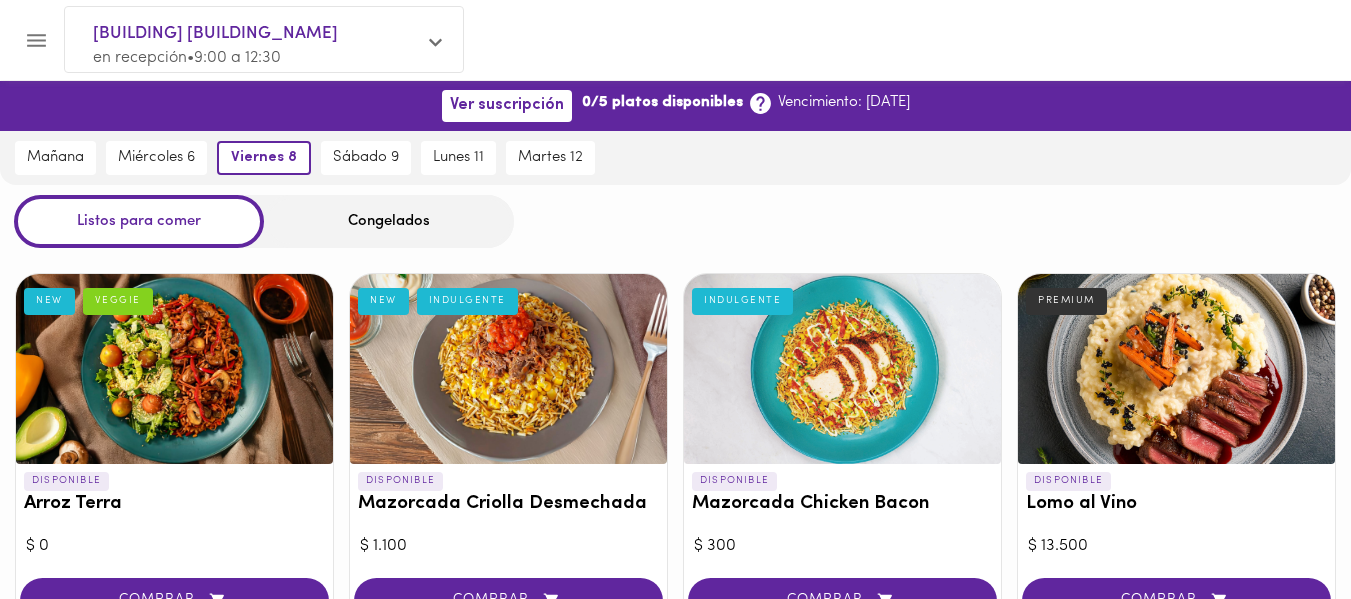 click on "en recepción  •  9:00 a 12:30" at bounding box center [254, 58] 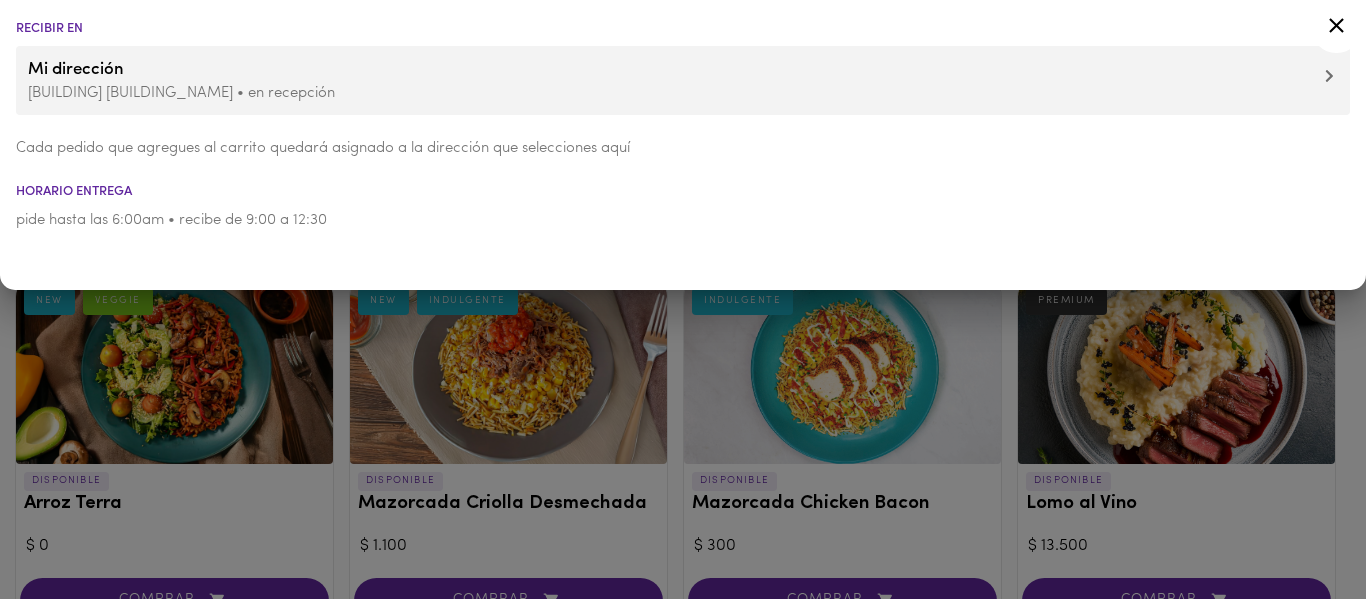 click 